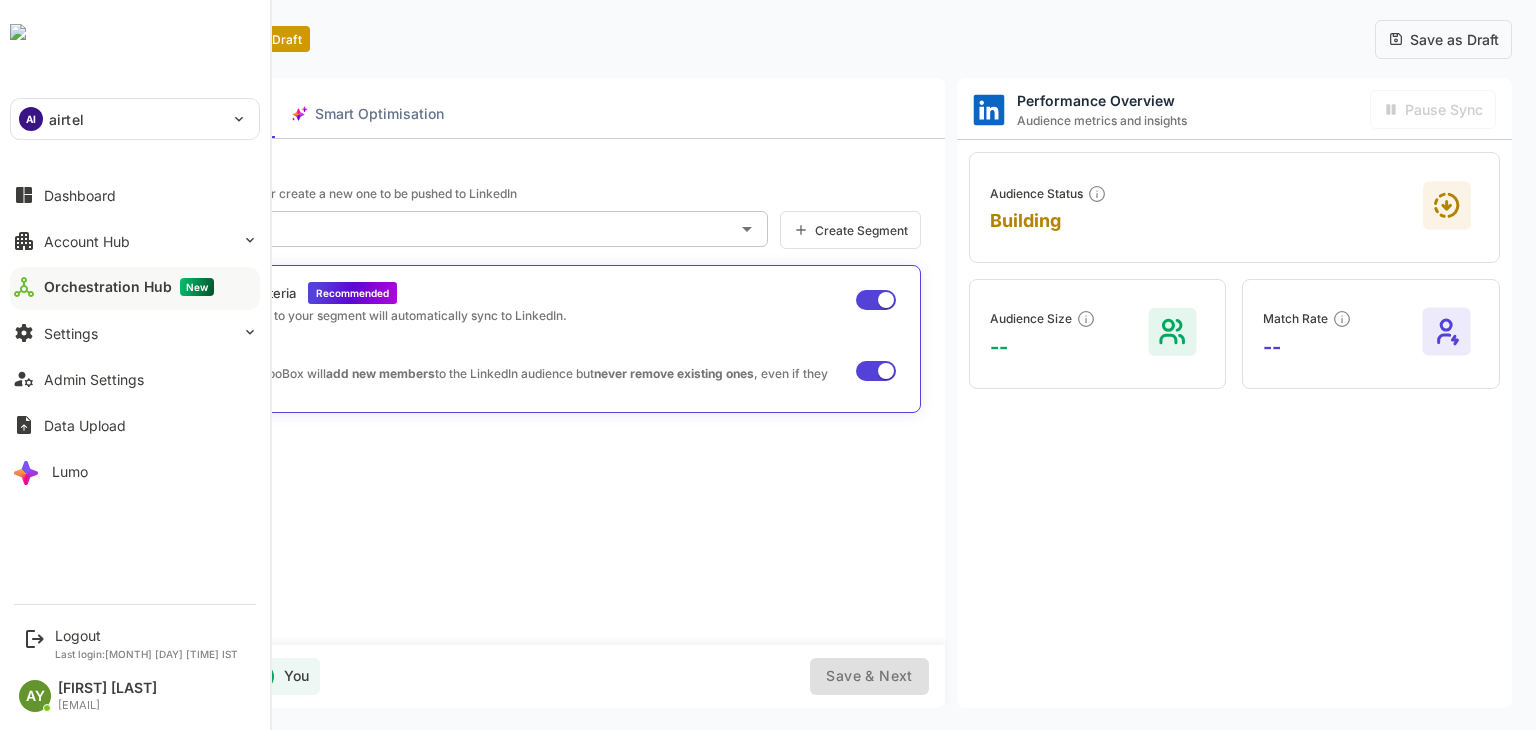 scroll, scrollTop: 0, scrollLeft: 0, axis: both 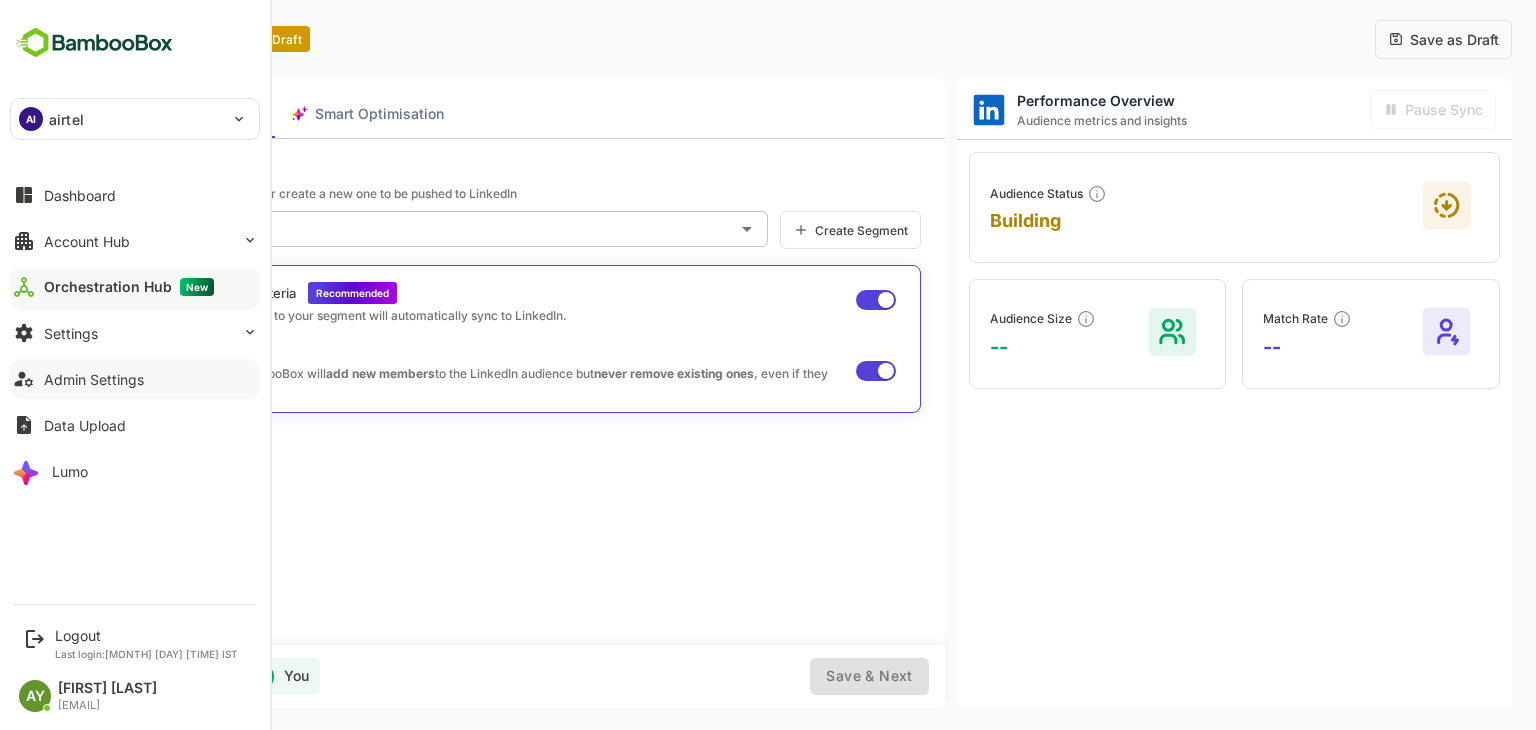 click on "Admin Settings" at bounding box center [94, 379] 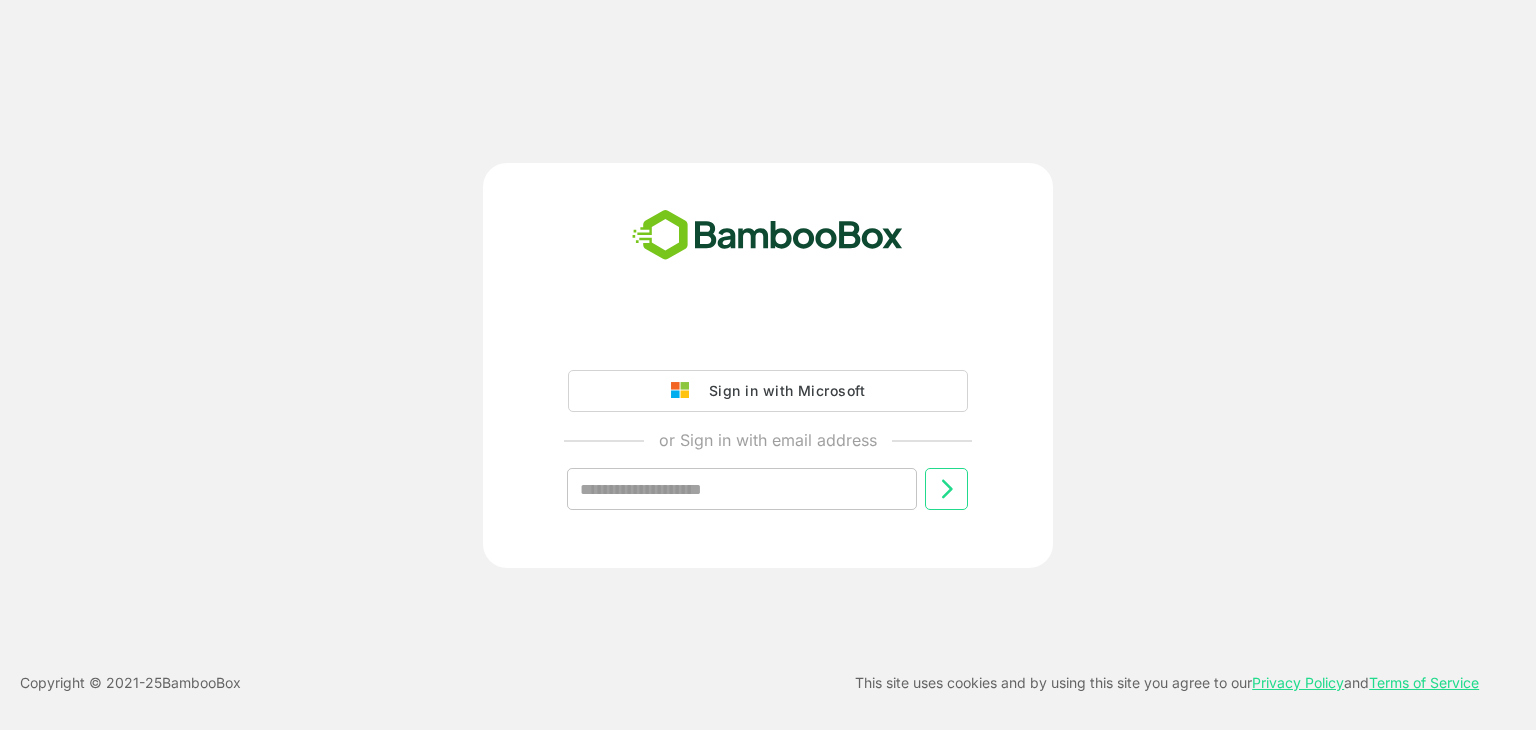 scroll, scrollTop: 0, scrollLeft: 0, axis: both 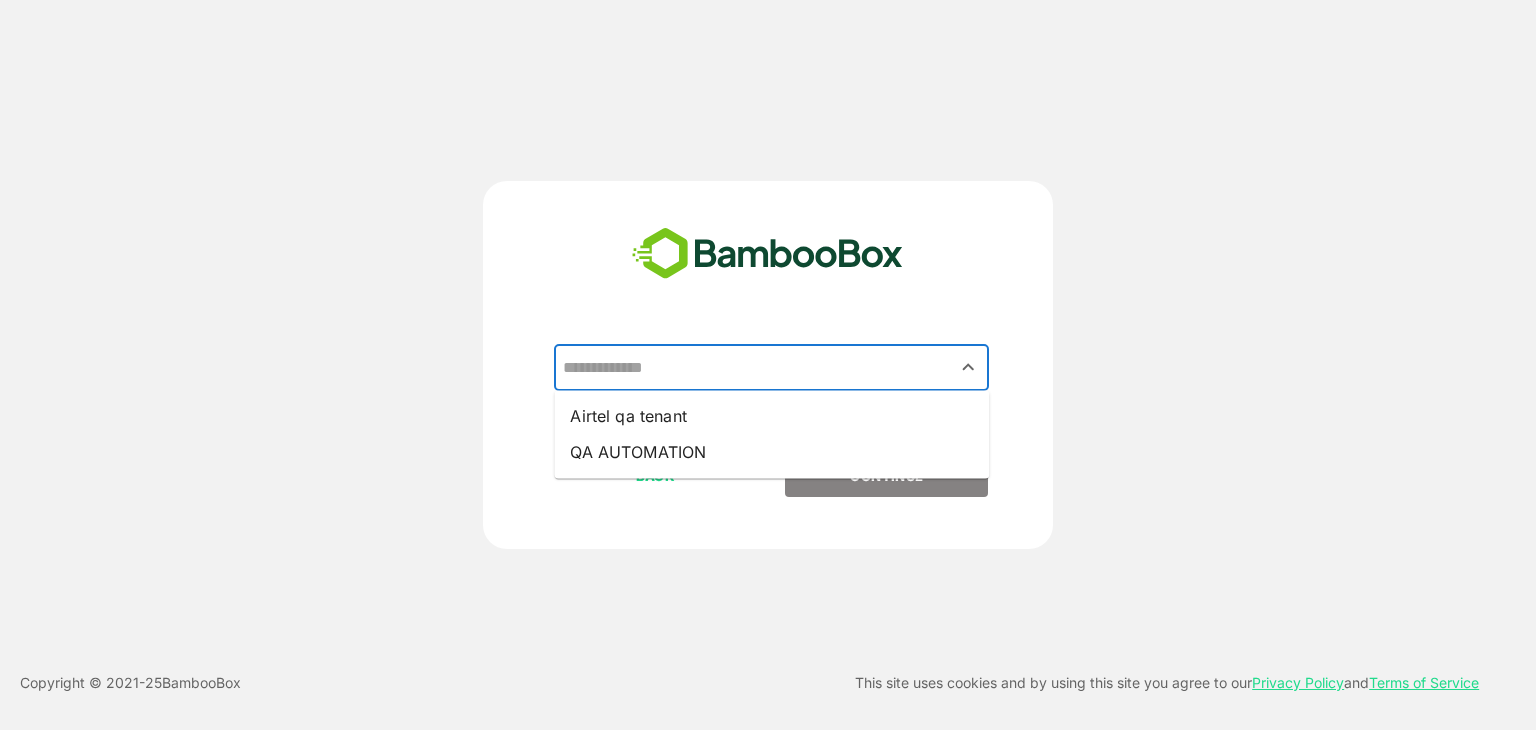 click at bounding box center (771, 368) 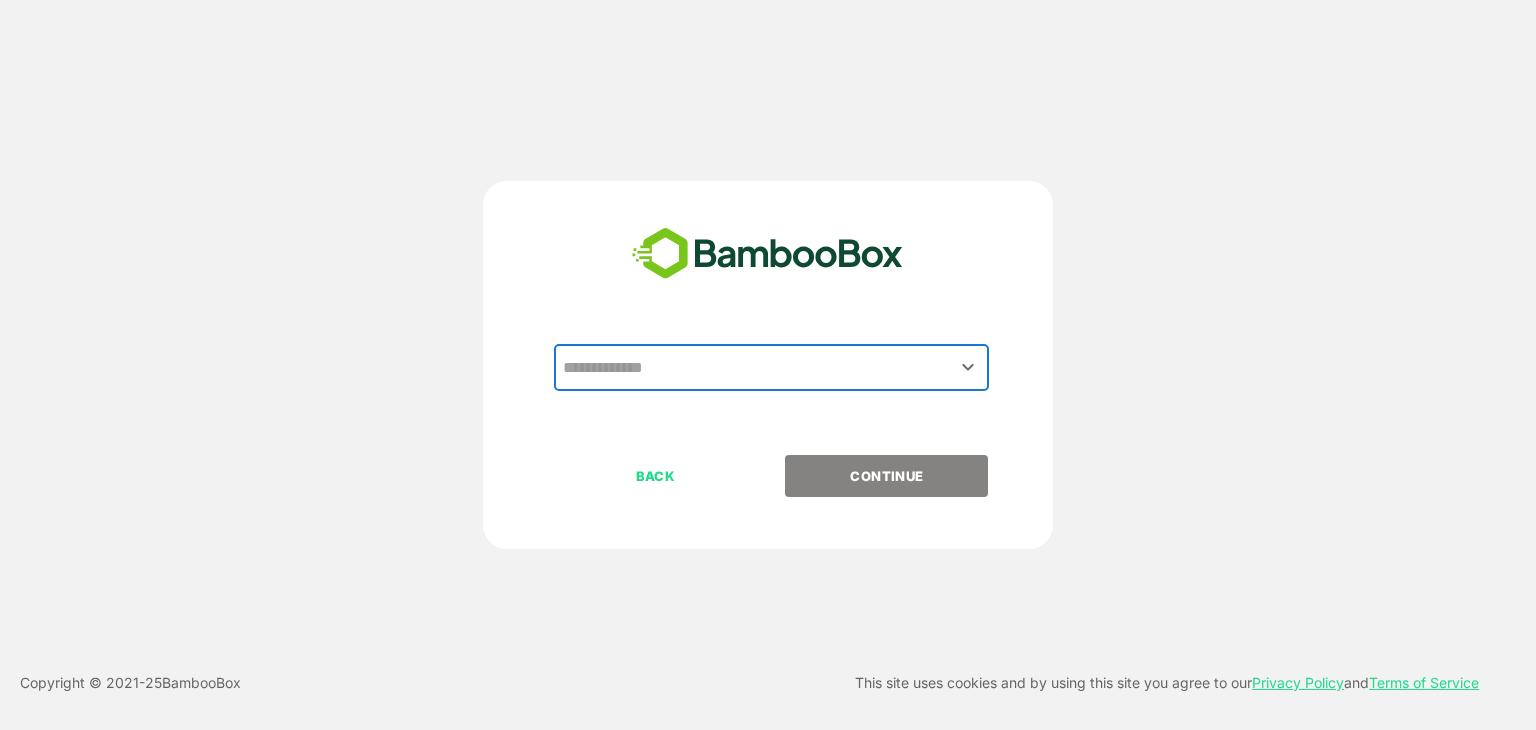 click at bounding box center [771, 368] 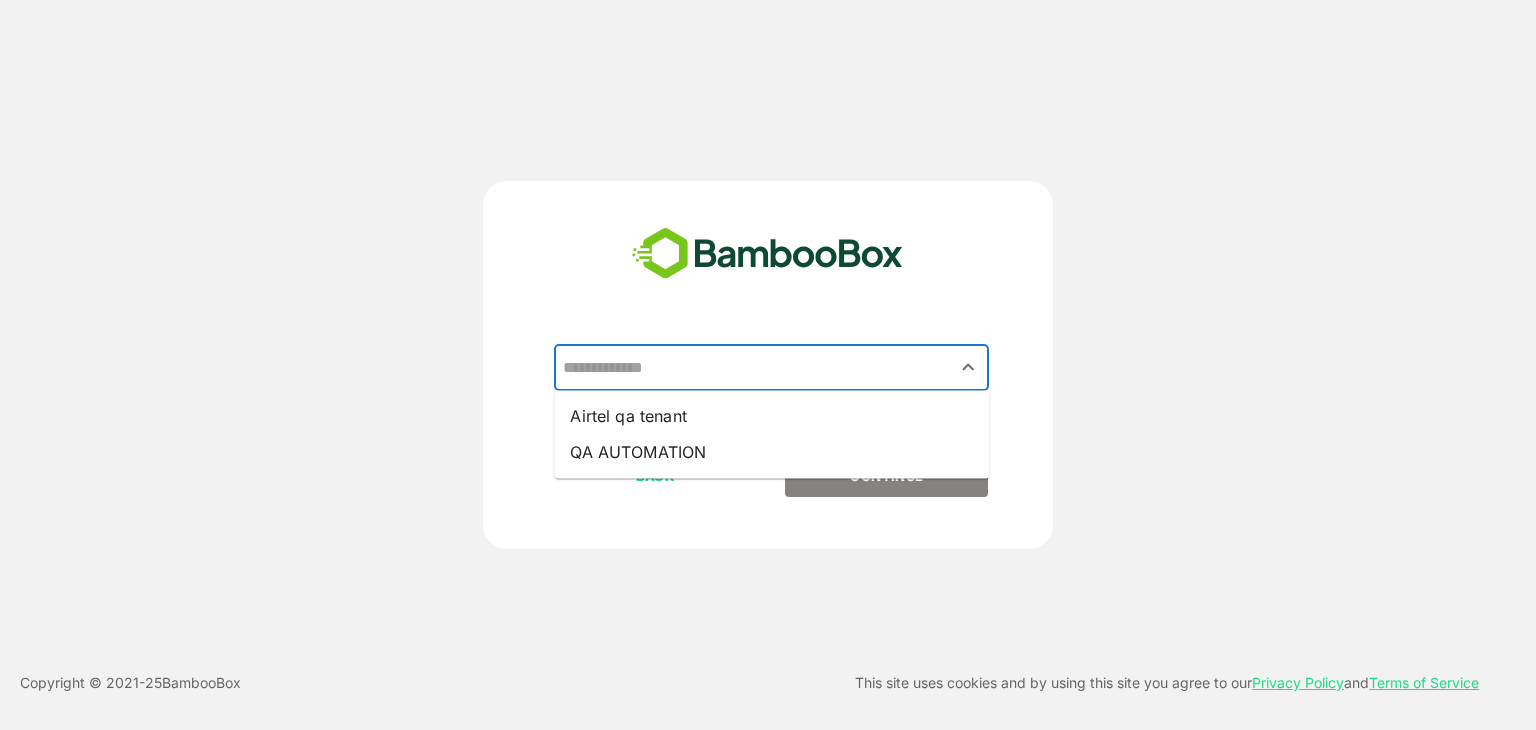 click at bounding box center [771, 368] 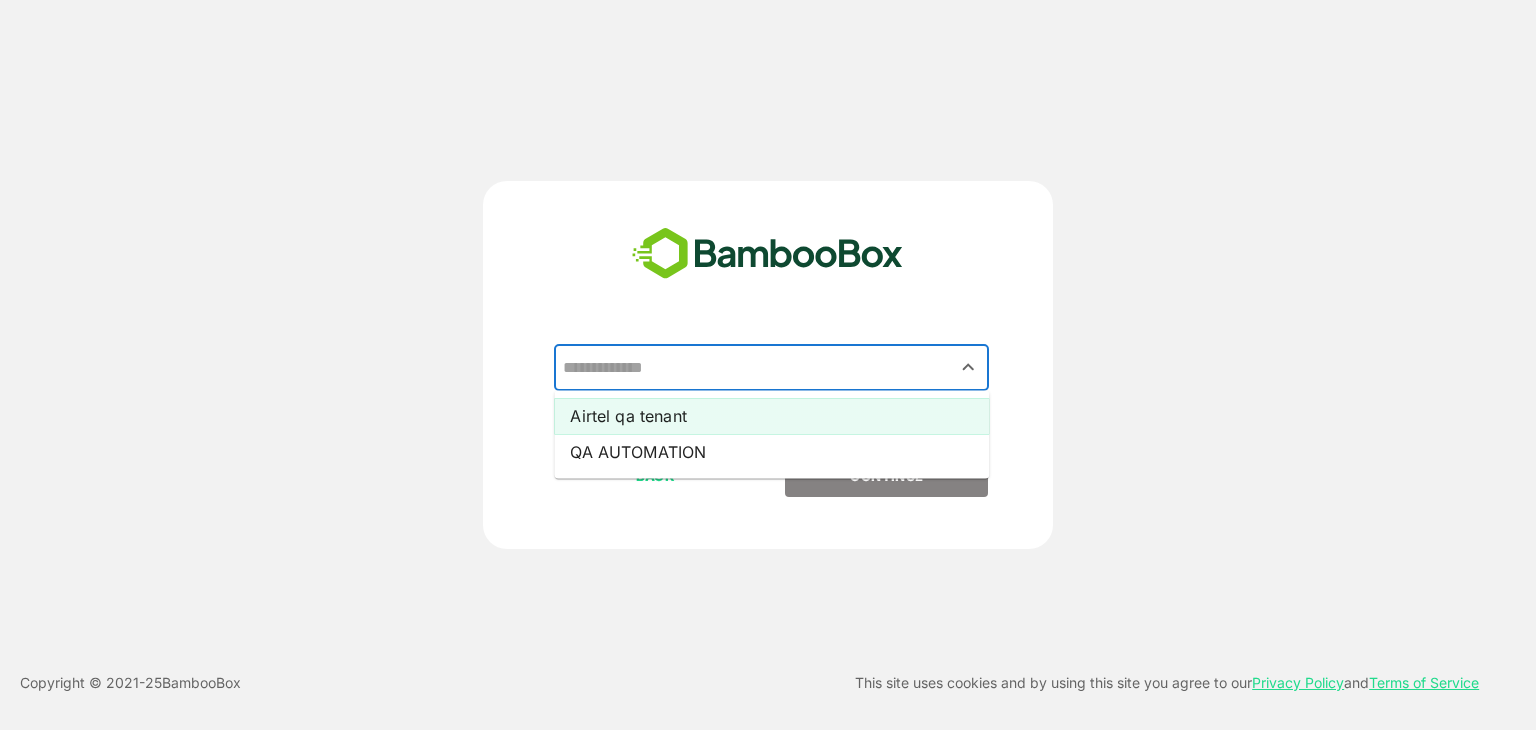 click on "Airtel qa tenant" at bounding box center [771, 416] 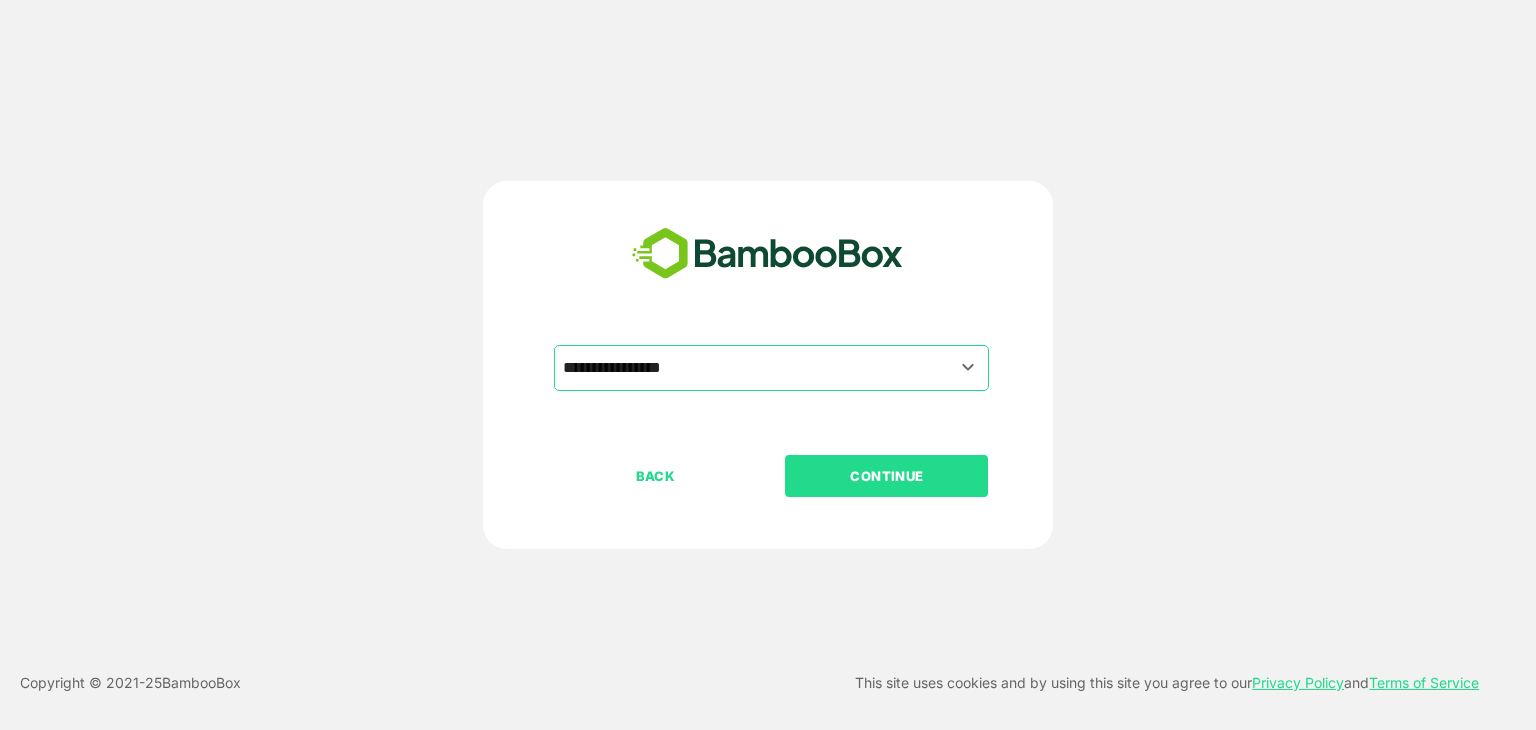 click on "CONTINUE" at bounding box center [887, 476] 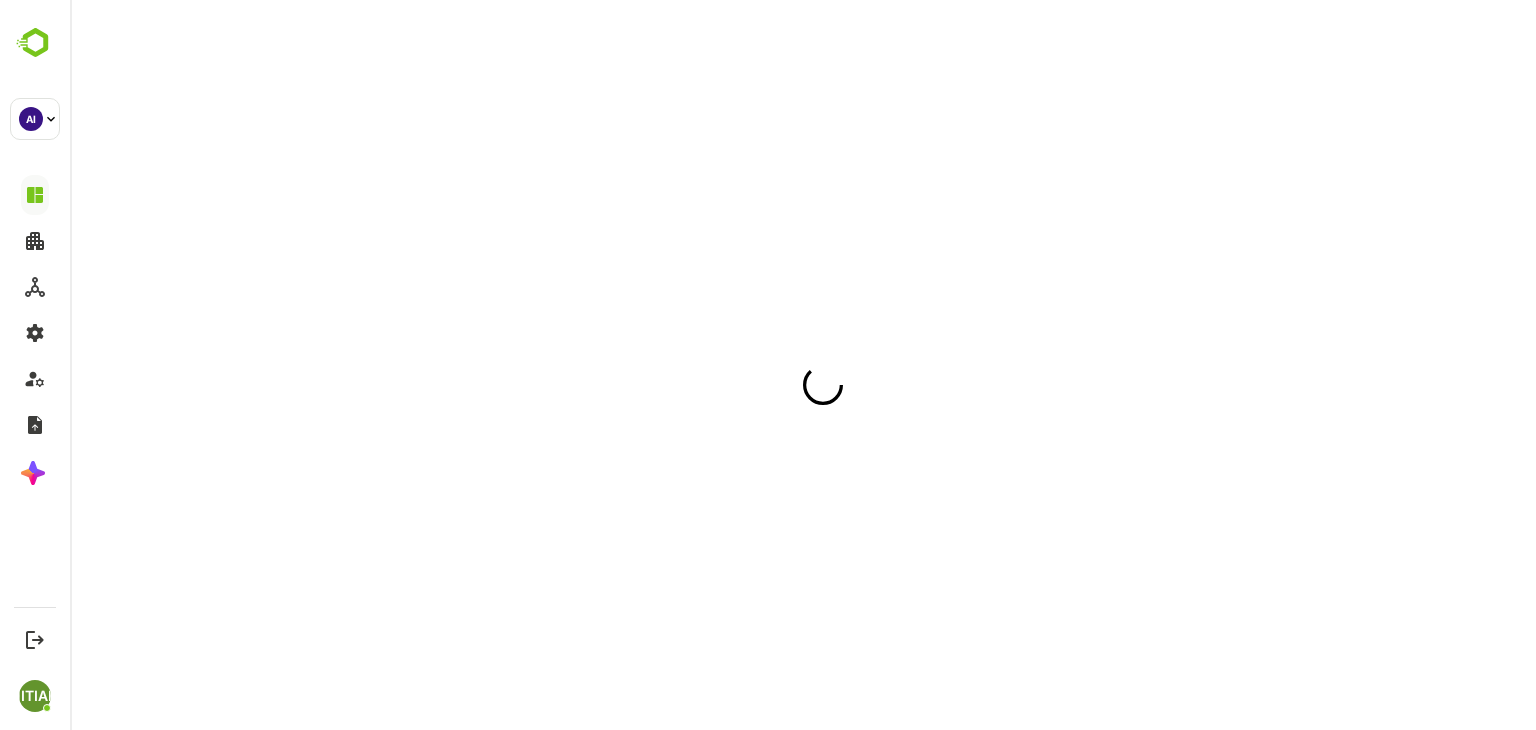 scroll, scrollTop: 0, scrollLeft: 0, axis: both 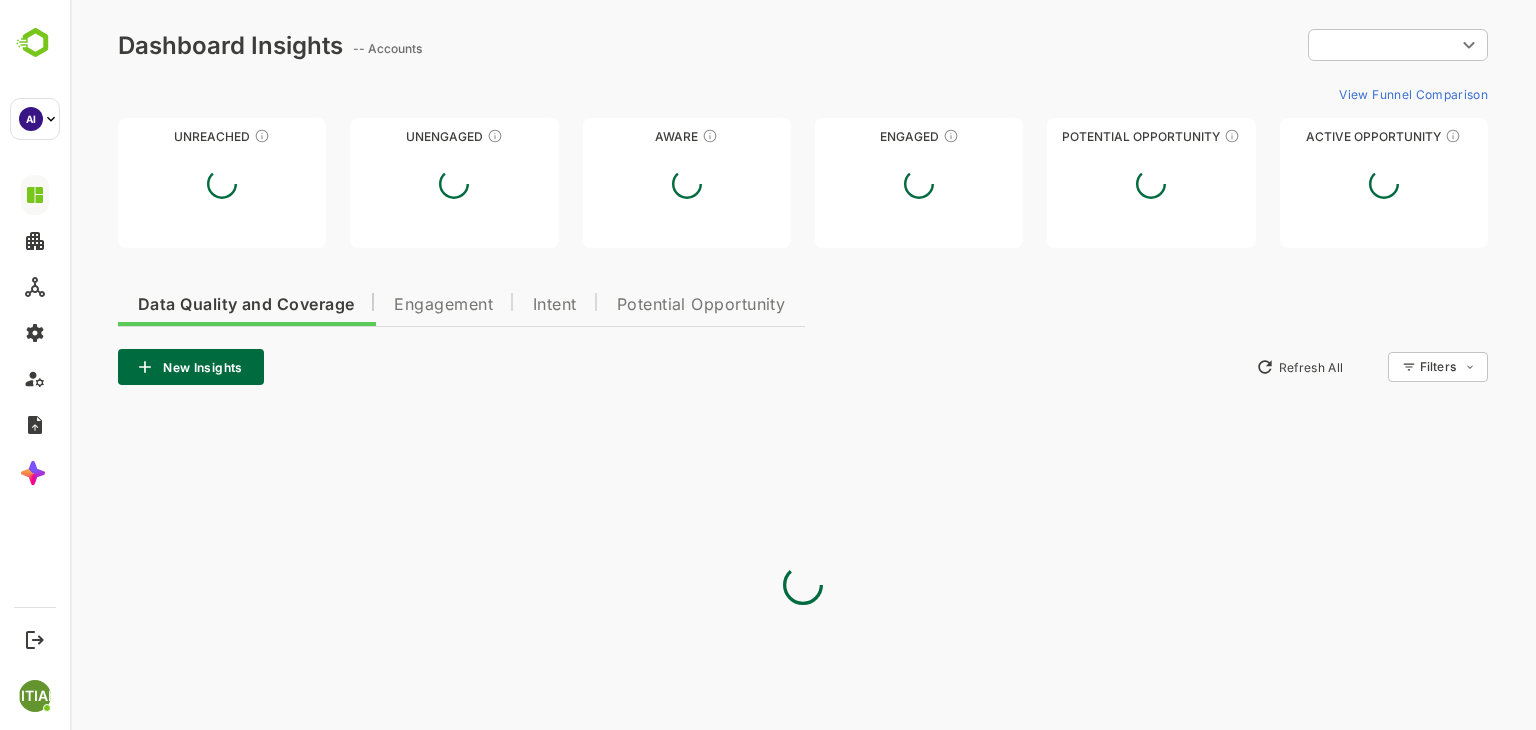 type on "**********" 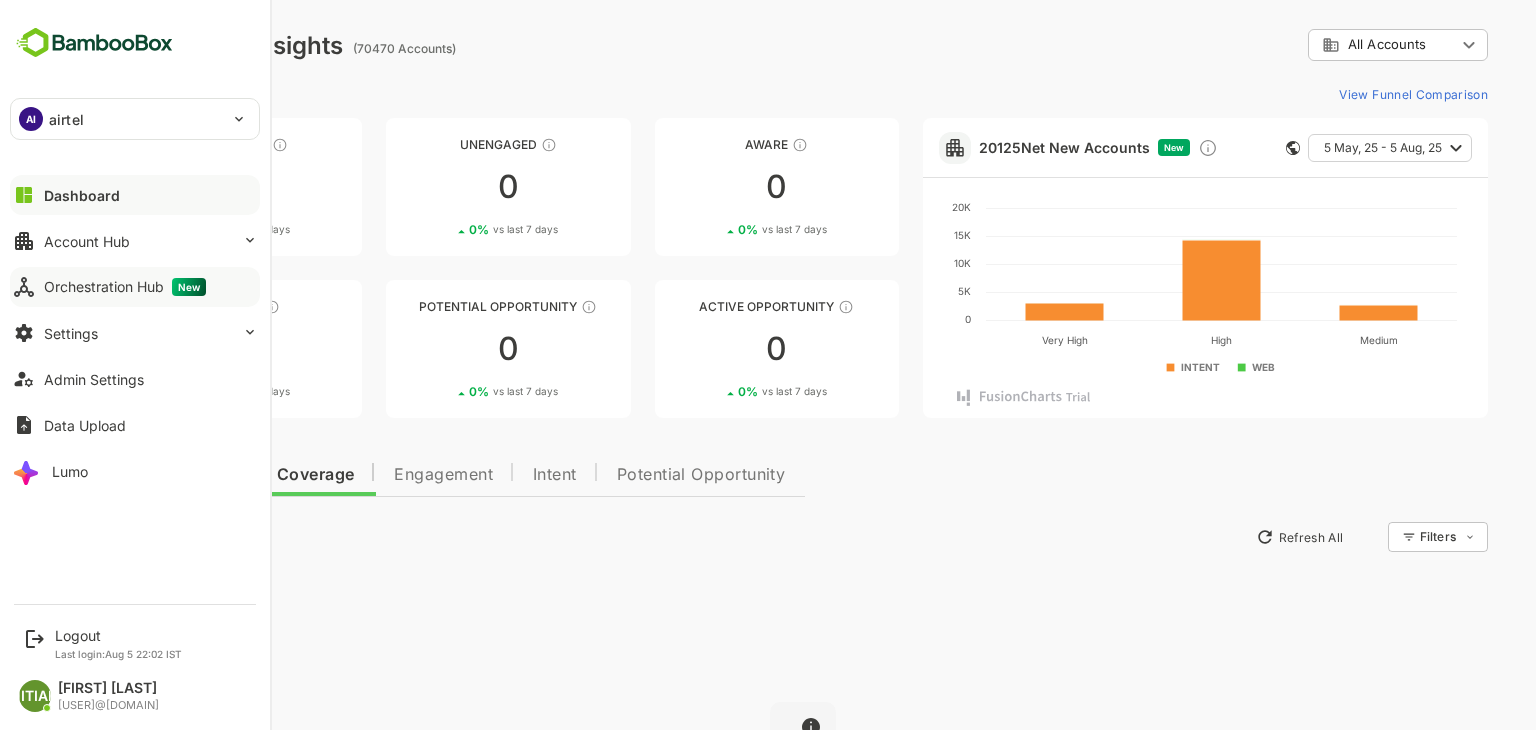 click on "Orchestration Hub New" at bounding box center (125, 287) 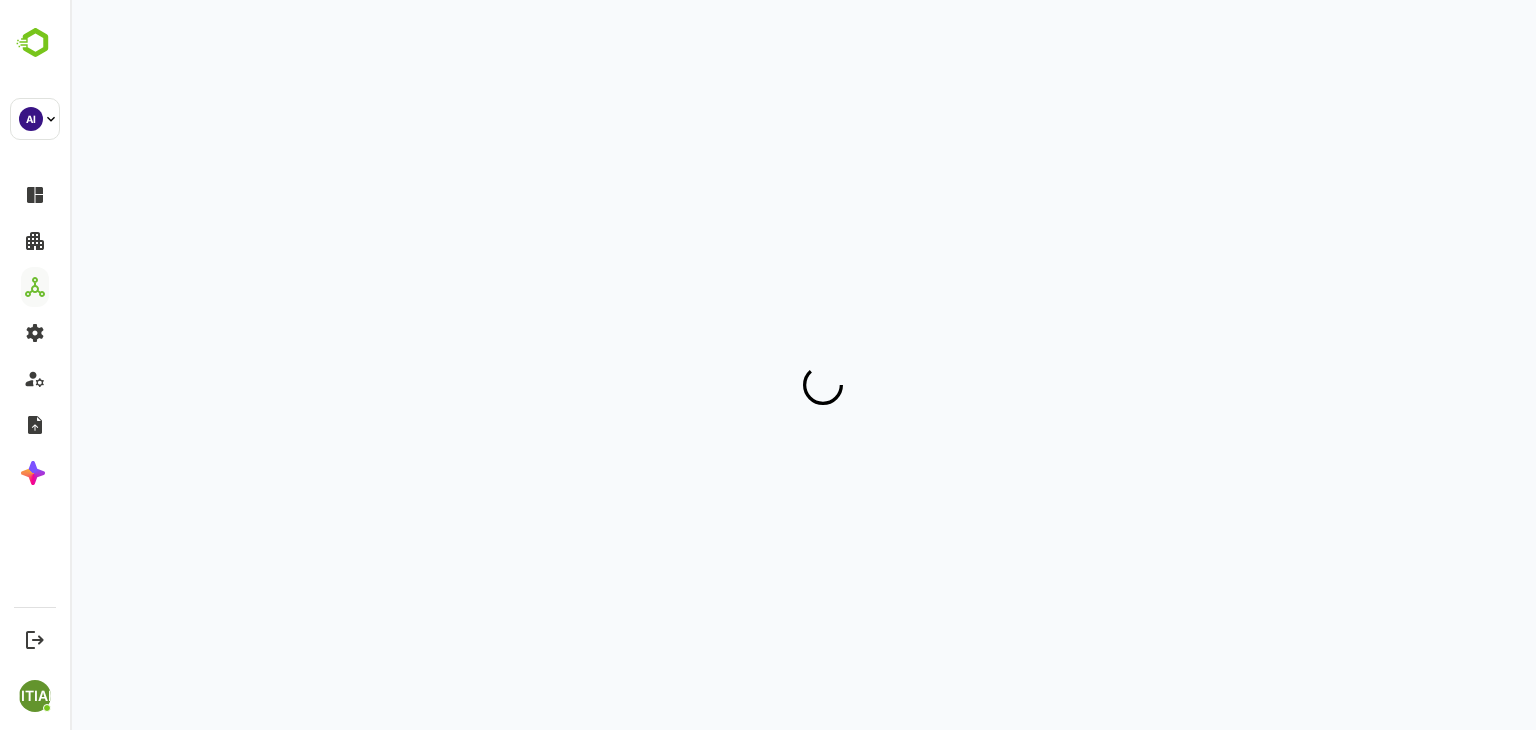 scroll, scrollTop: 0, scrollLeft: 0, axis: both 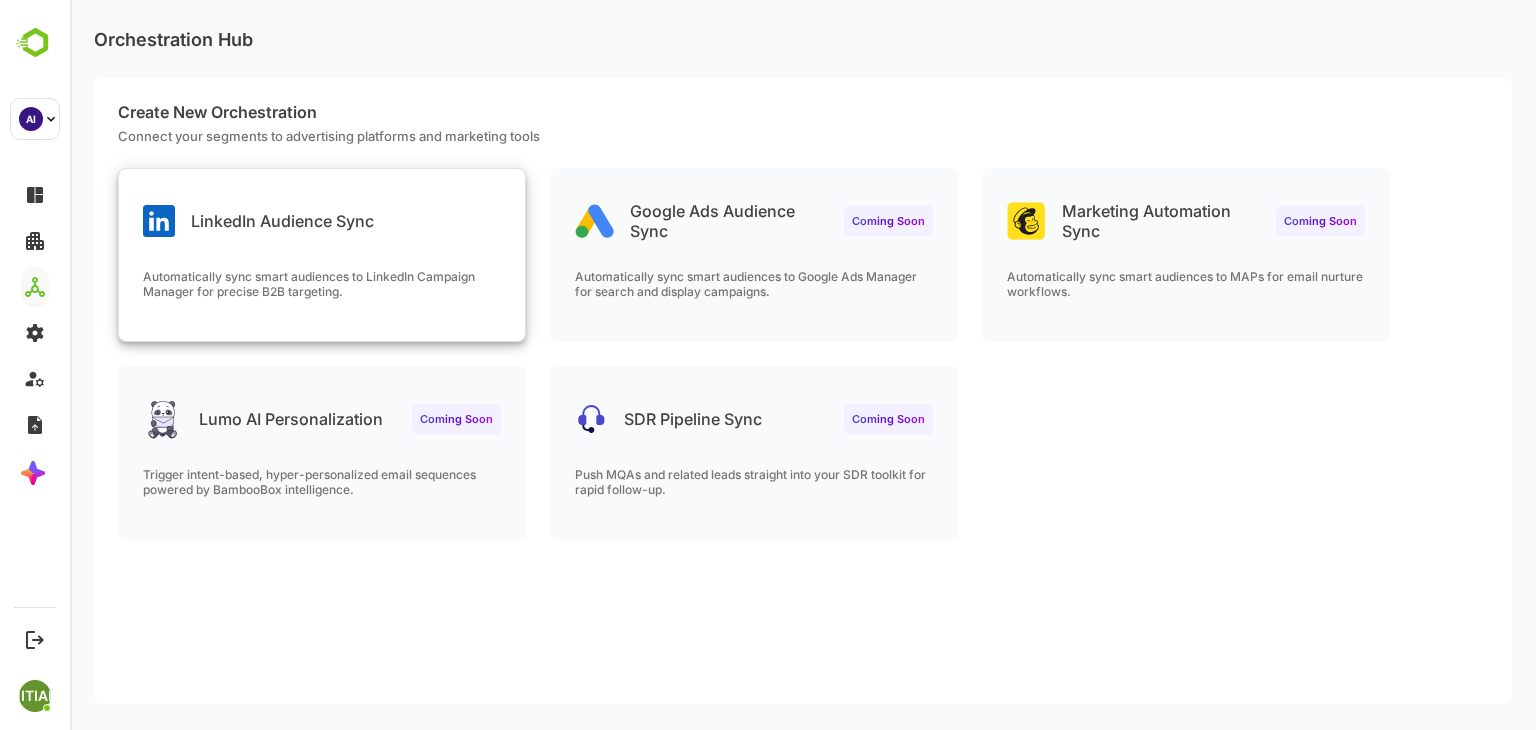 click on "Automatically sync smart audiences to LinkedIn Campaign Manager for precise B2B targeting." at bounding box center (322, 305) 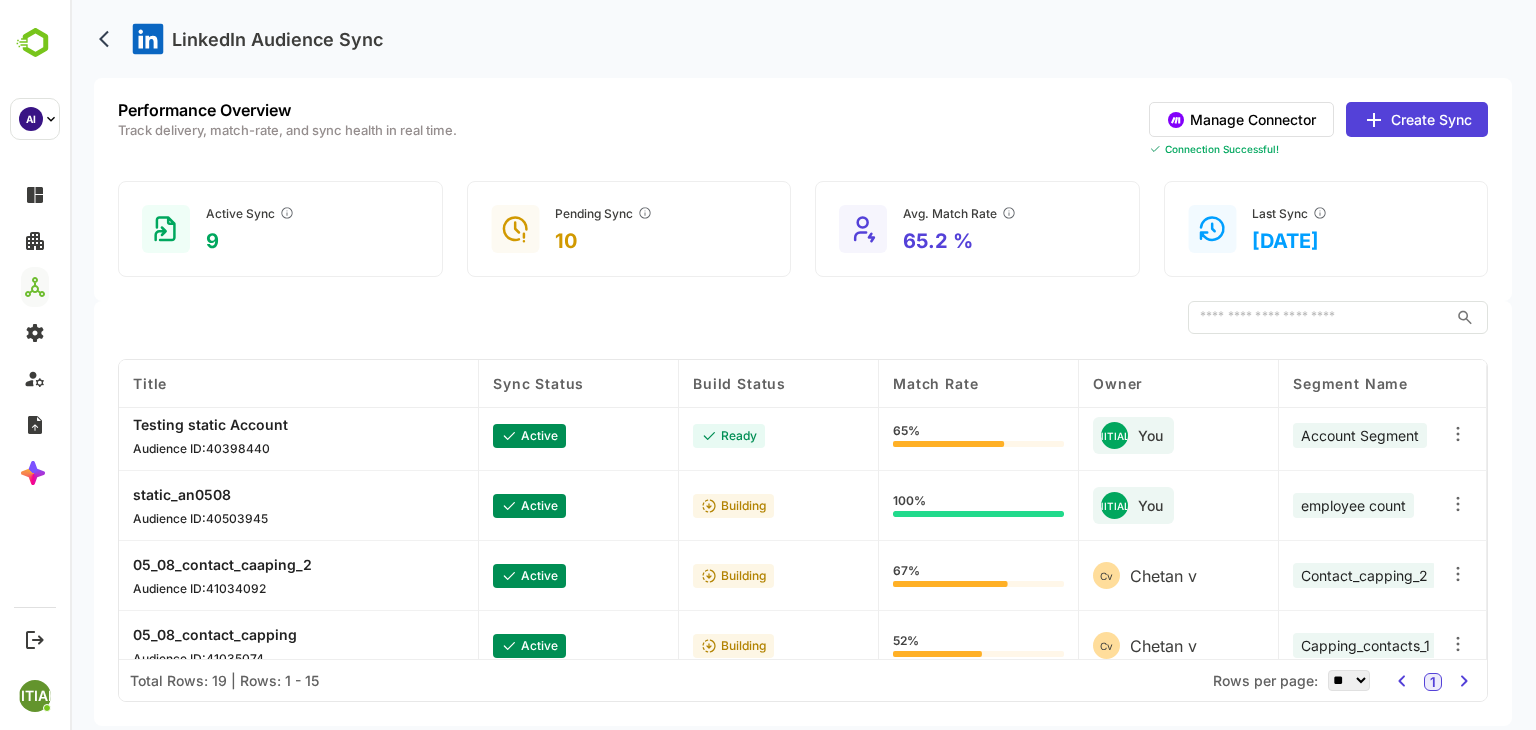 scroll, scrollTop: 0, scrollLeft: 0, axis: both 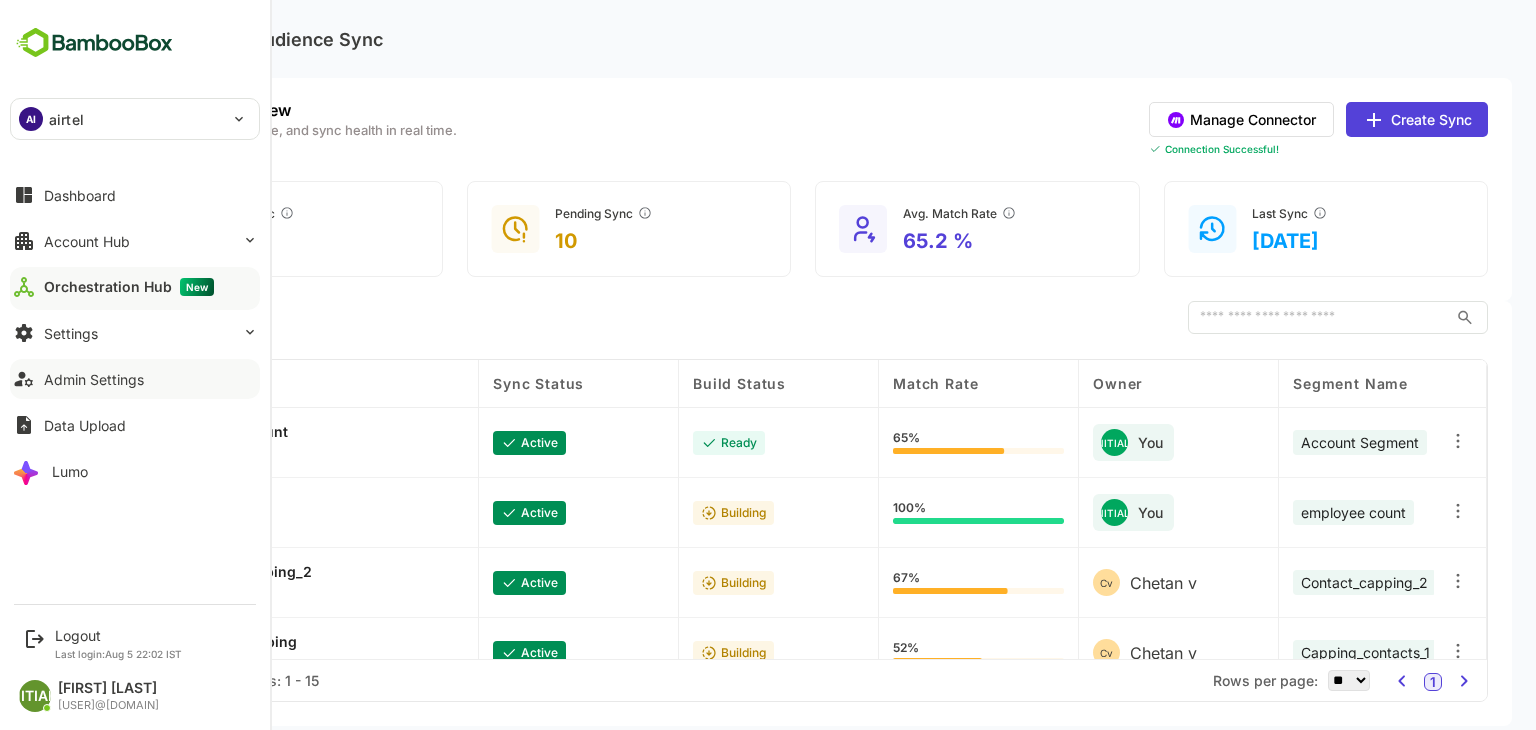 click on "Admin Settings" at bounding box center [94, 379] 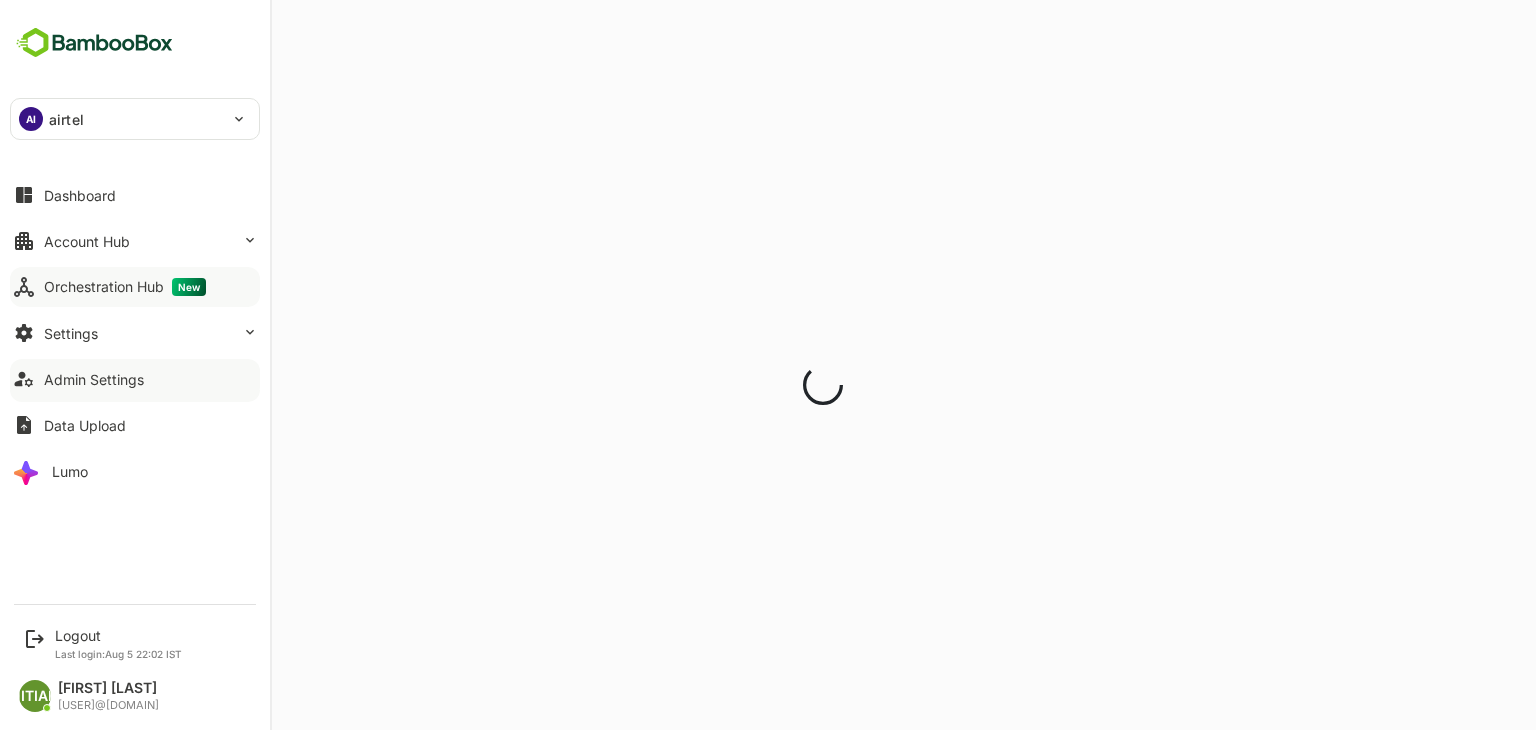scroll, scrollTop: 0, scrollLeft: 0, axis: both 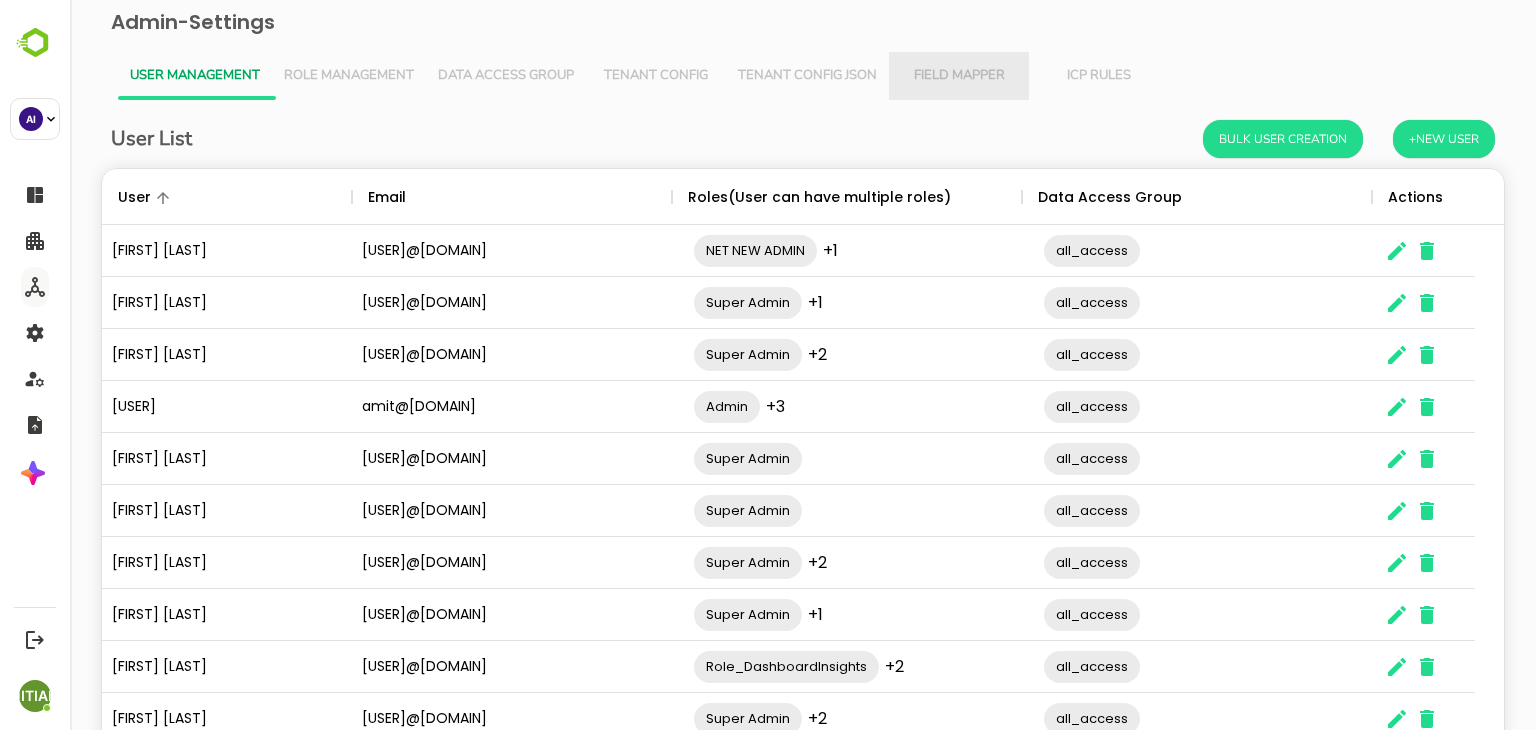 click on "Field Mapper" at bounding box center [959, 76] 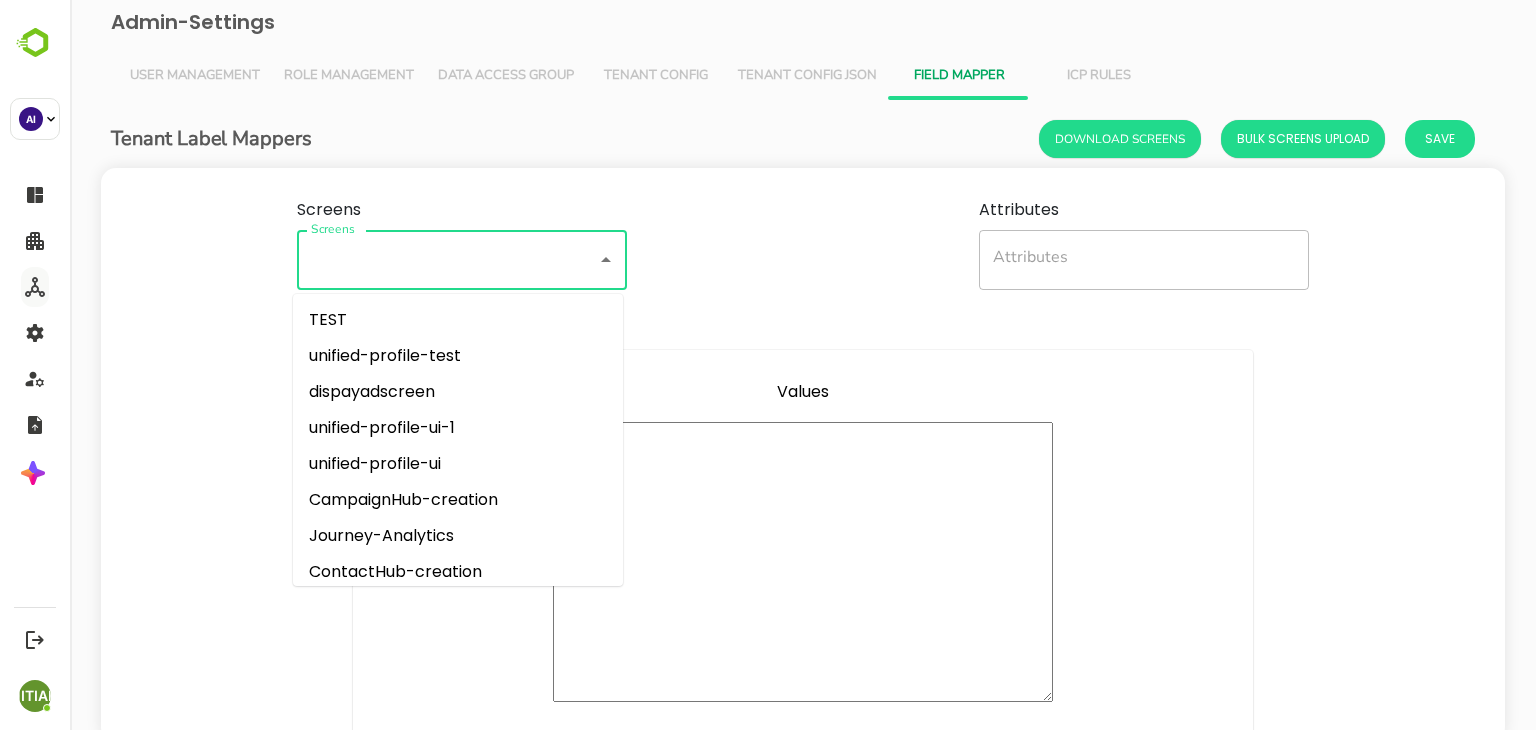 click on "Screens" at bounding box center [434, 260] 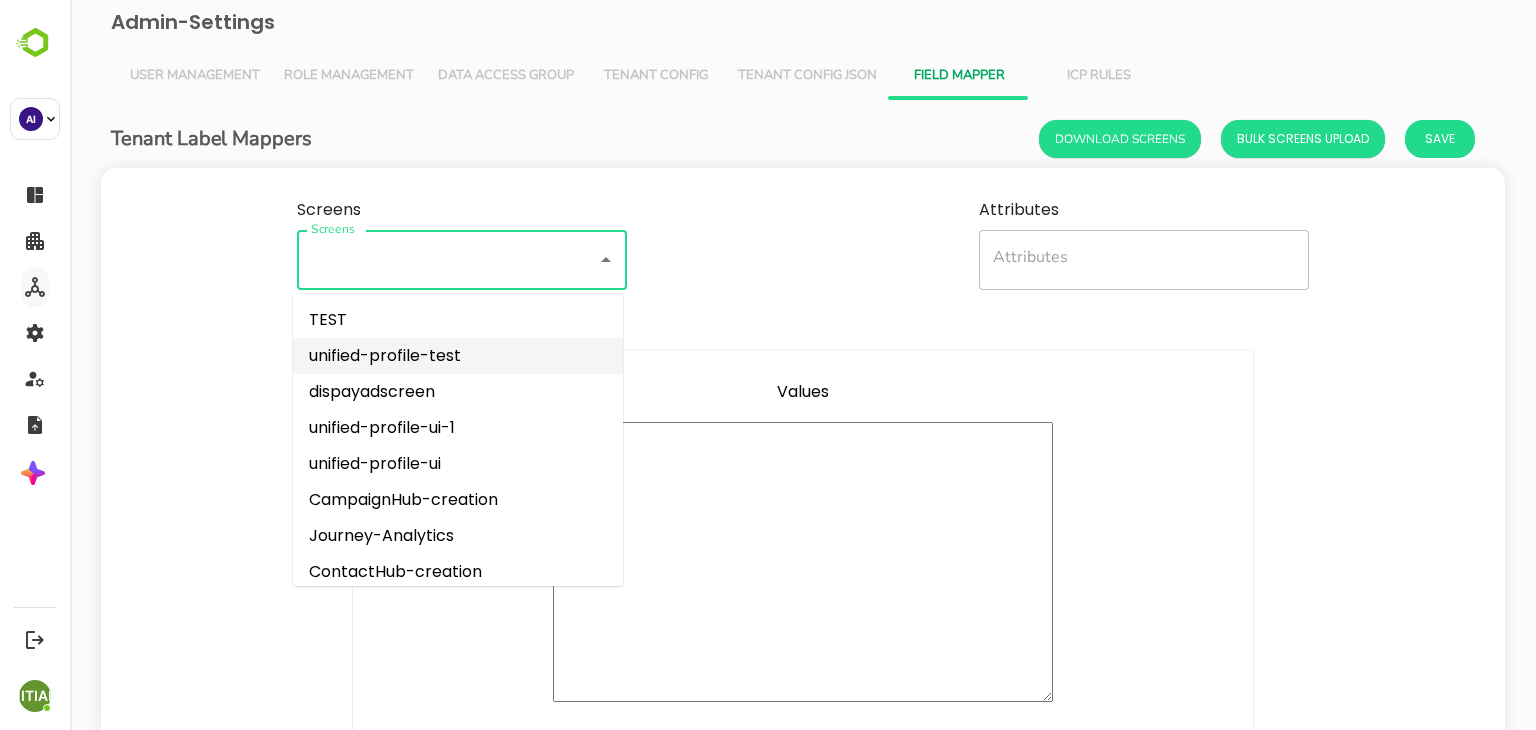 click on "unified-profile-test" at bounding box center [458, 356] 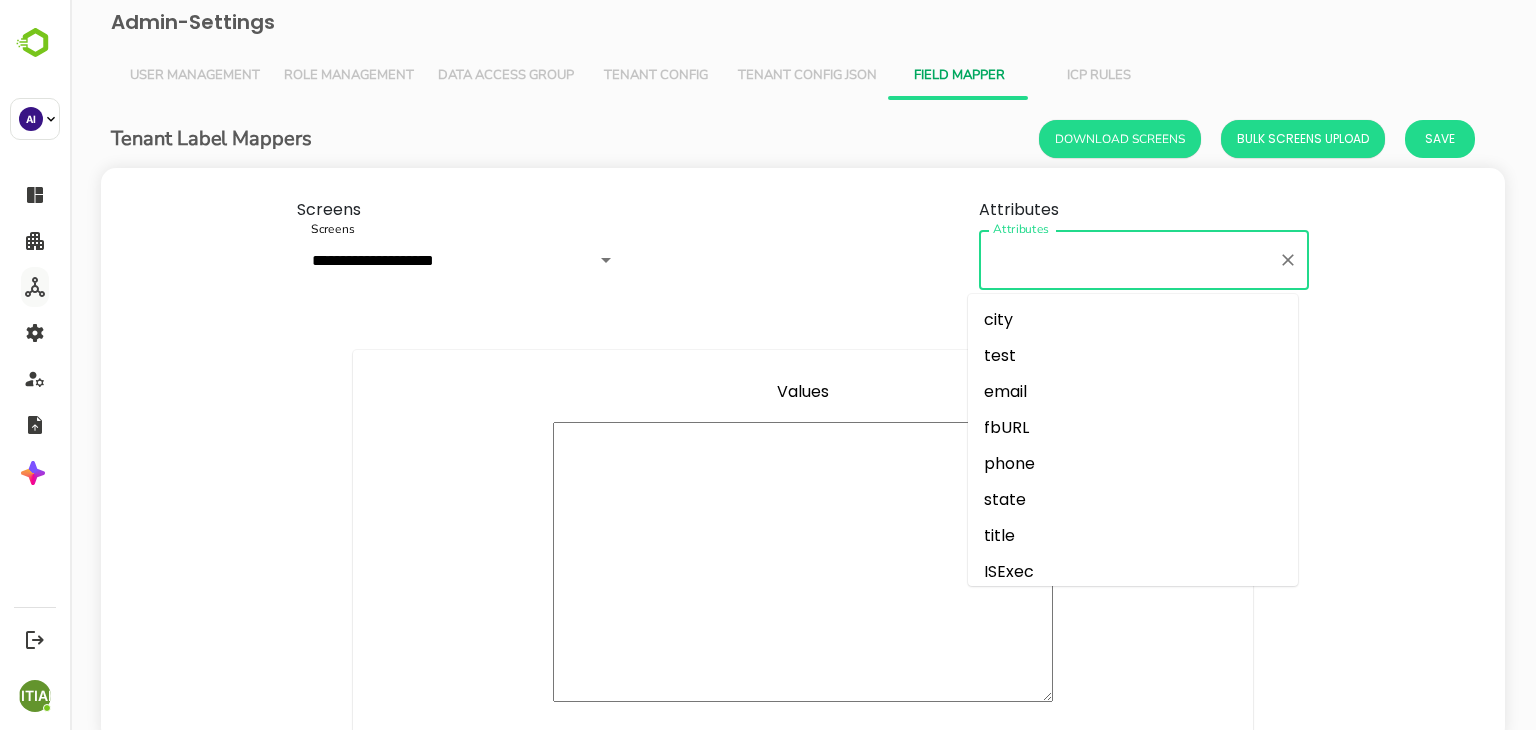 click on "Attributes" at bounding box center [1129, 260] 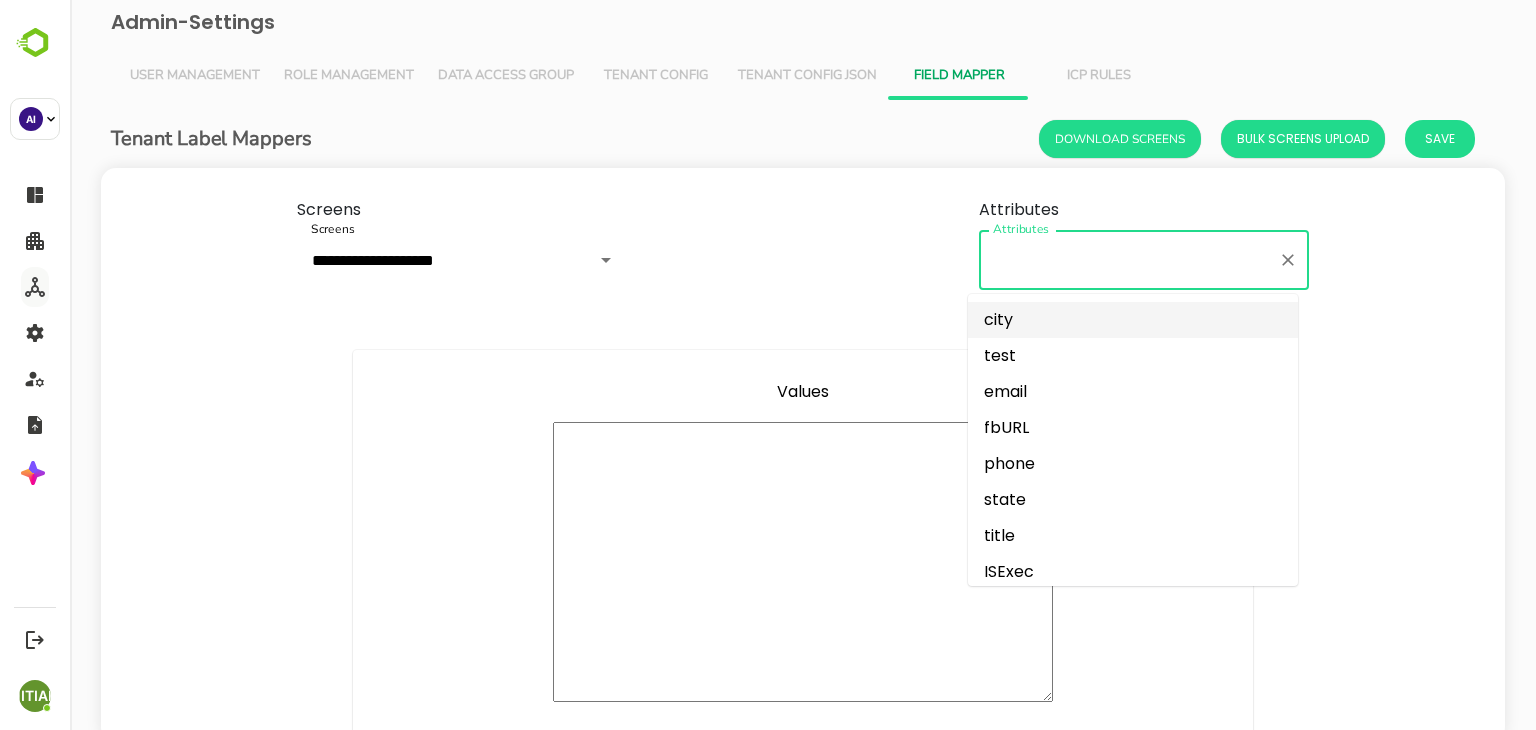click on "city" at bounding box center [1133, 320] 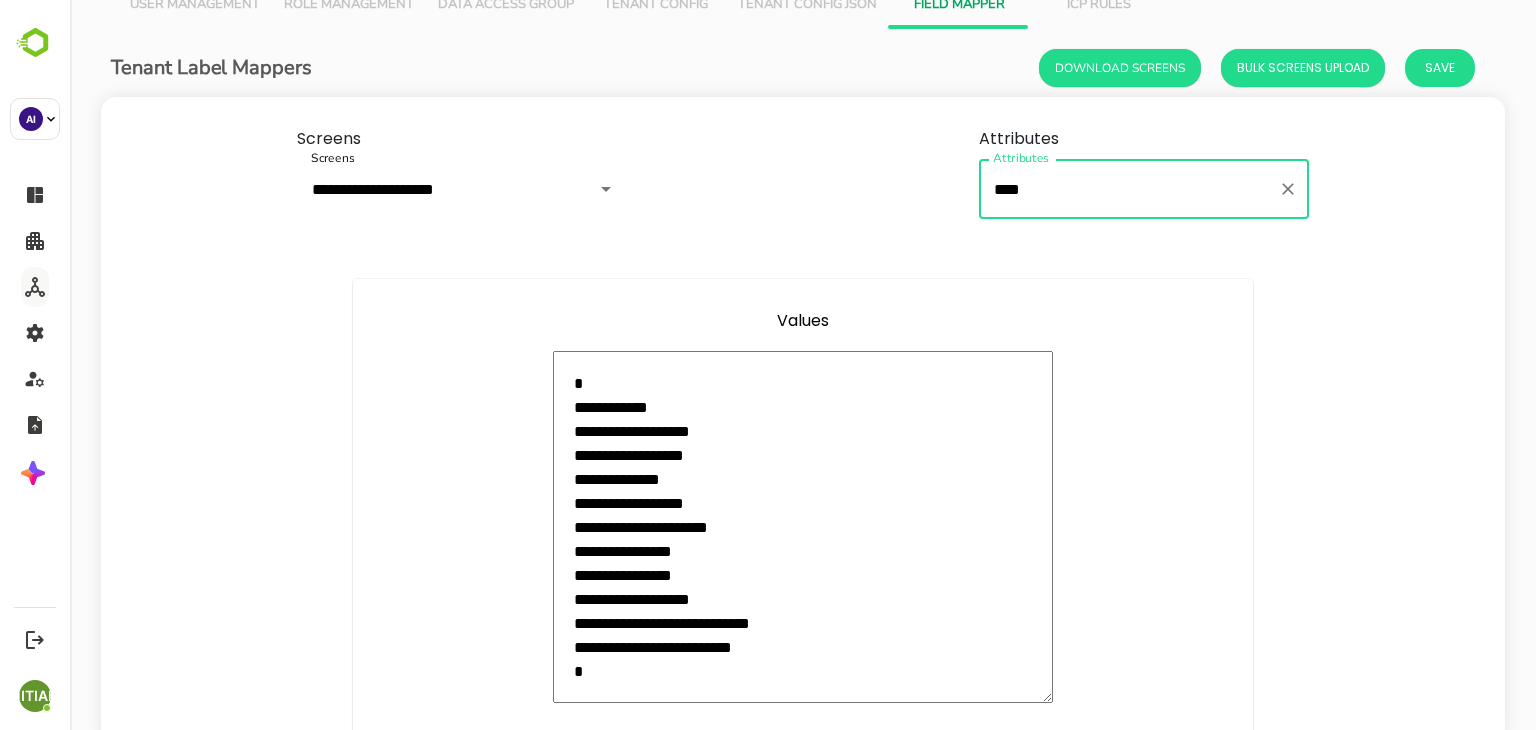 scroll, scrollTop: 104, scrollLeft: 0, axis: vertical 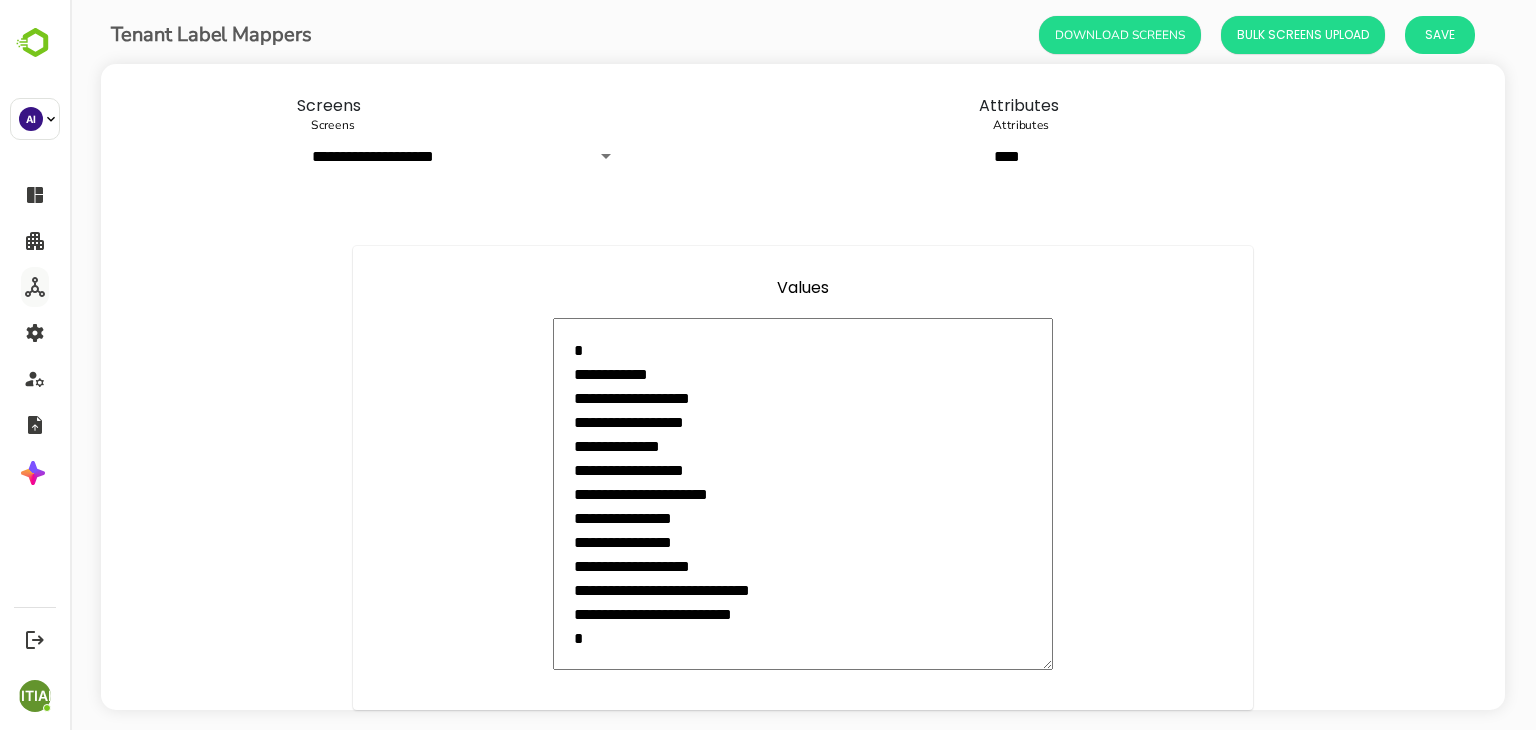 click on "**********" at bounding box center (803, 494) 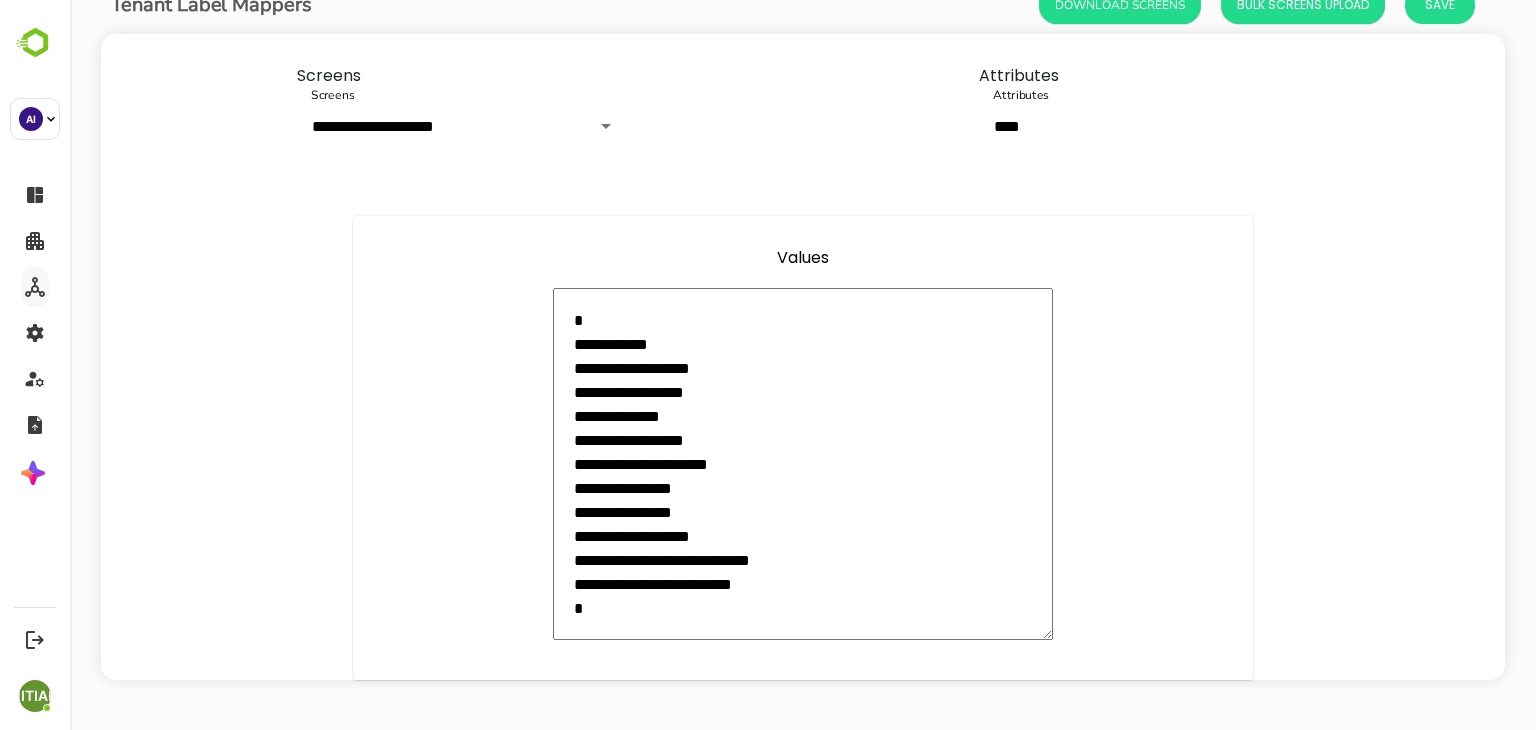 click on "**********" at bounding box center [803, 464] 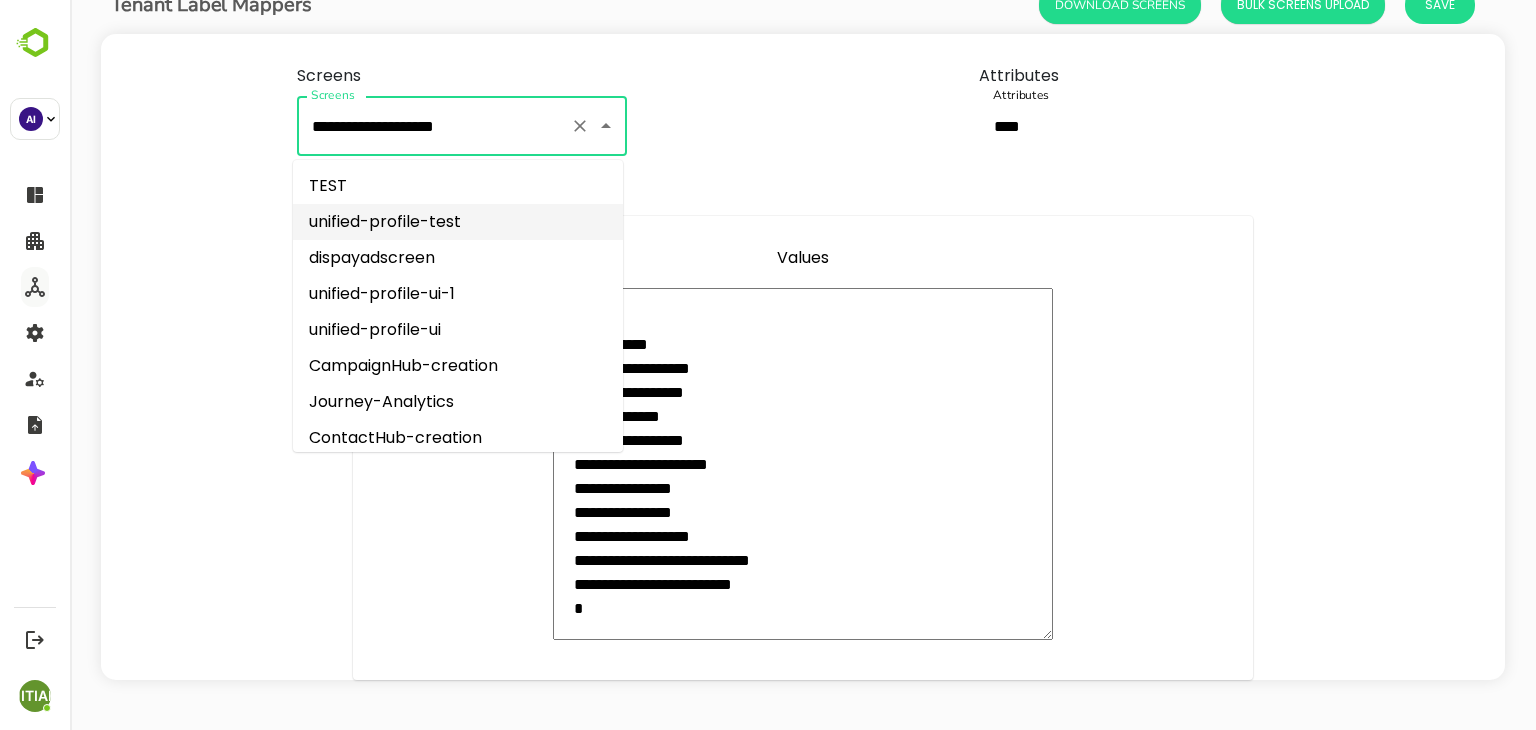 click on "**********" at bounding box center (434, 126) 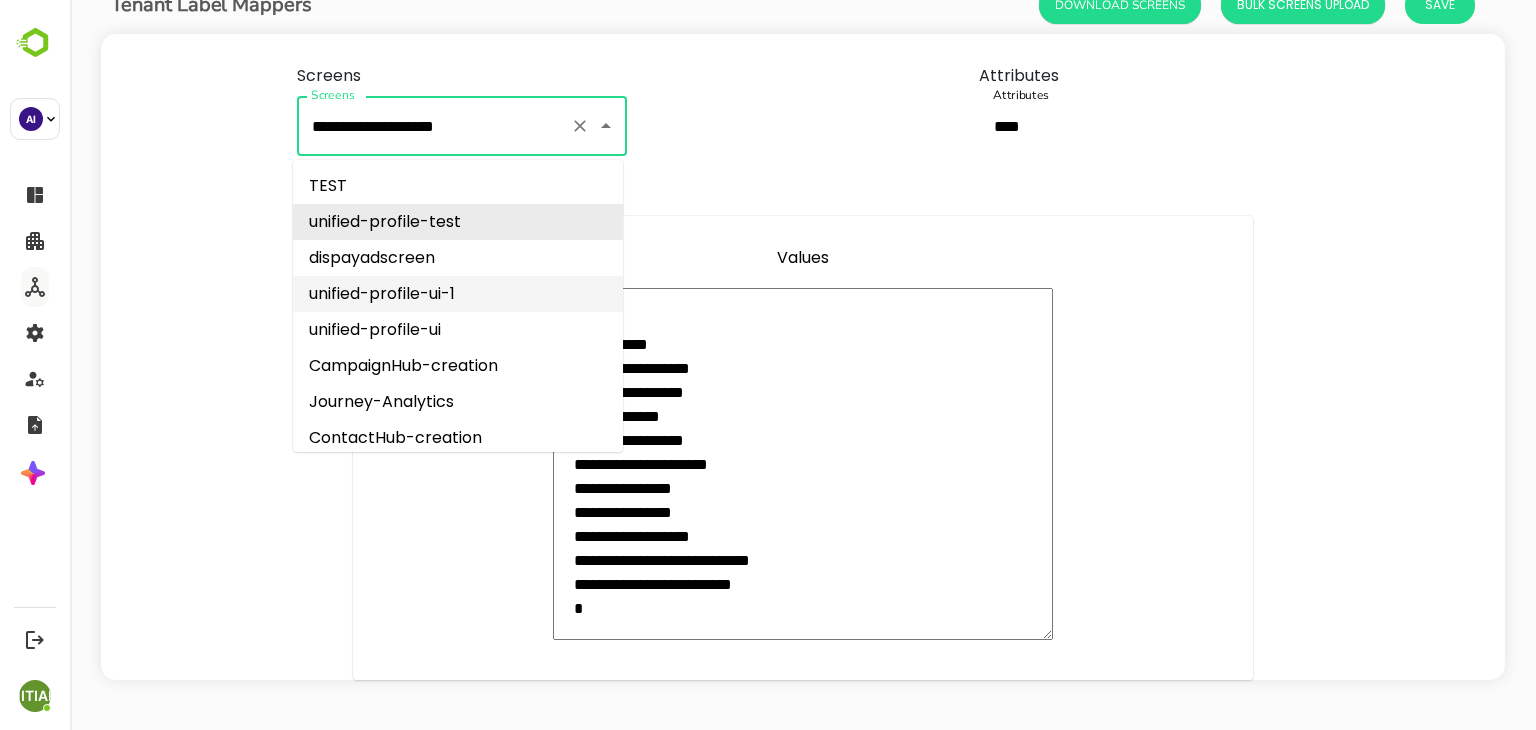 click on "unified-profile-ui-1" at bounding box center (458, 294) 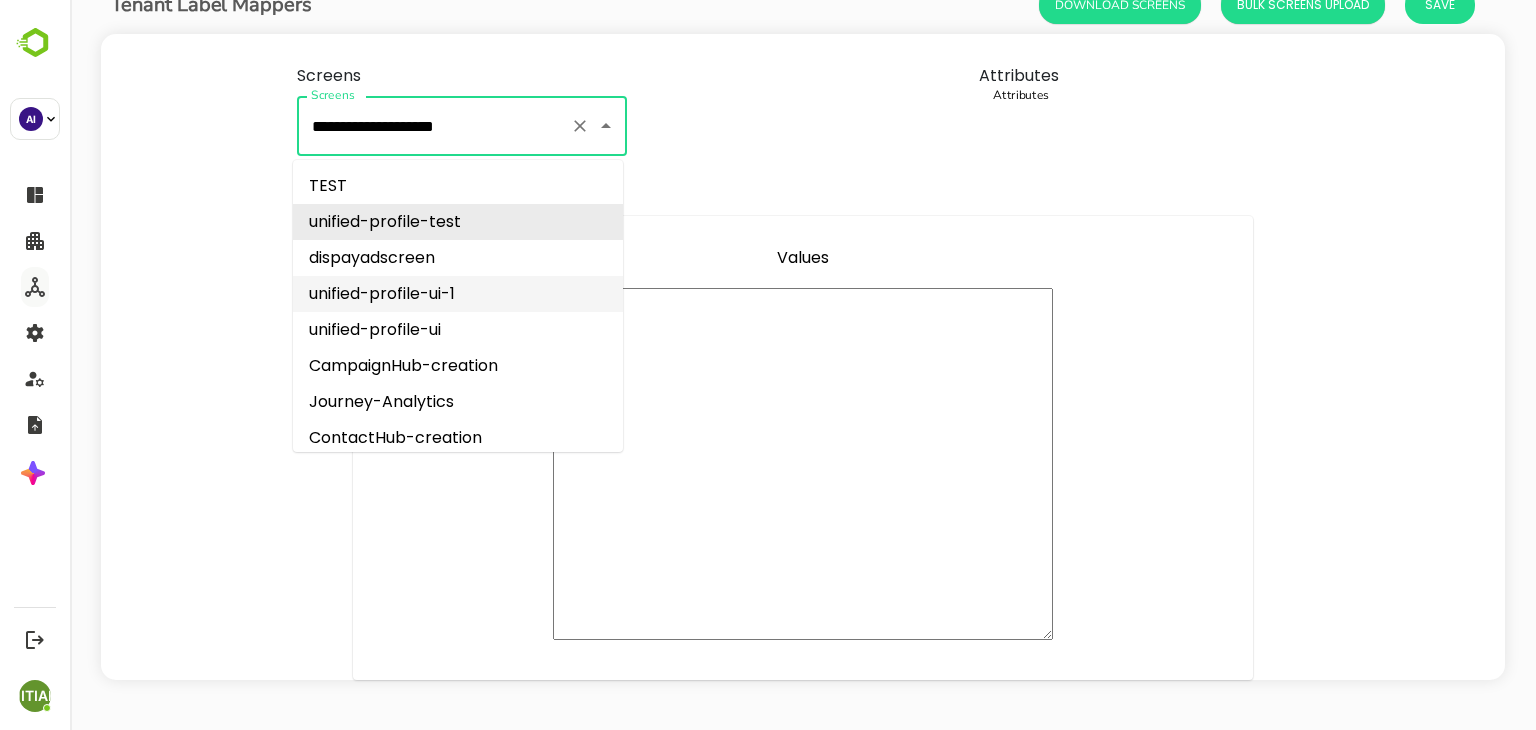 scroll, scrollTop: 62, scrollLeft: 0, axis: vertical 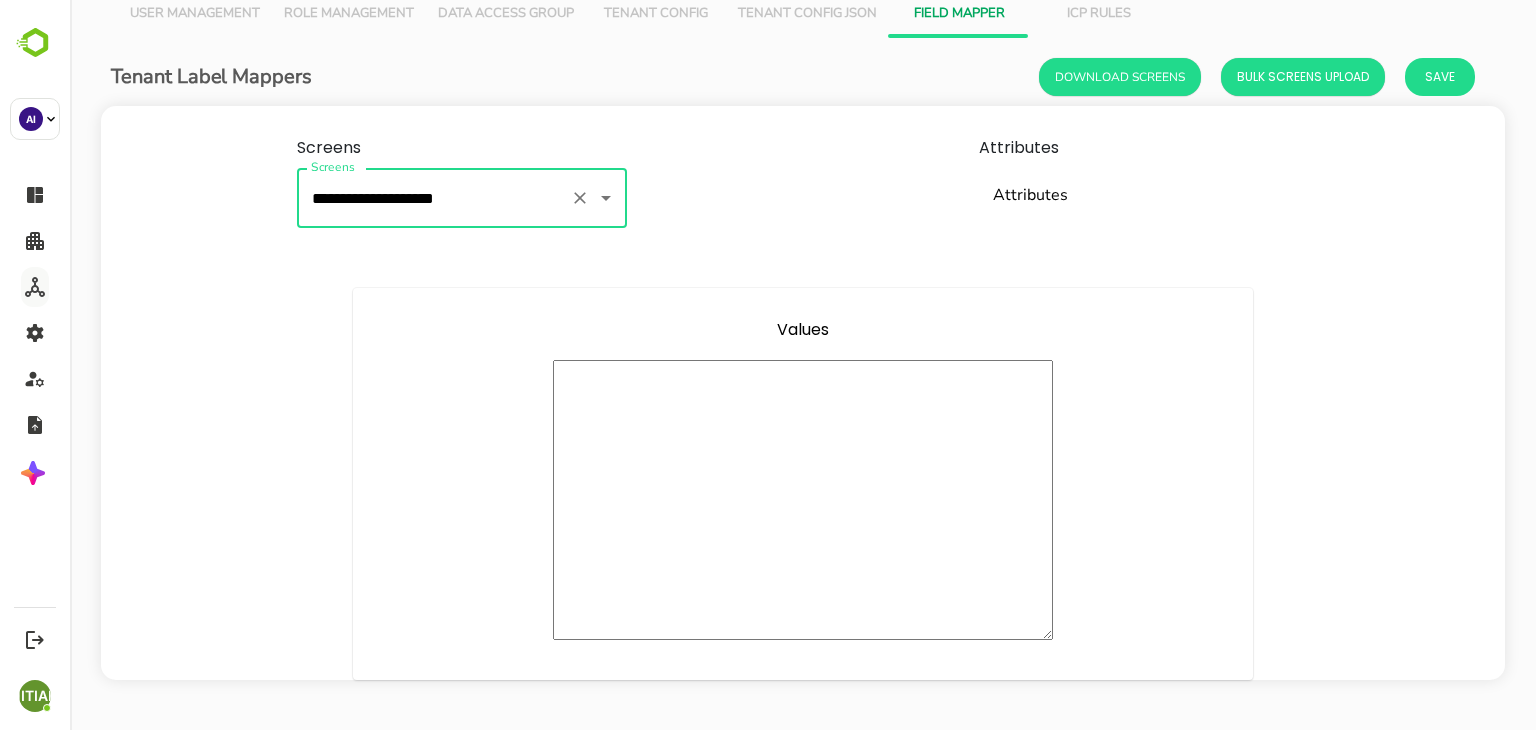 click on "**********" at bounding box center [434, 198] 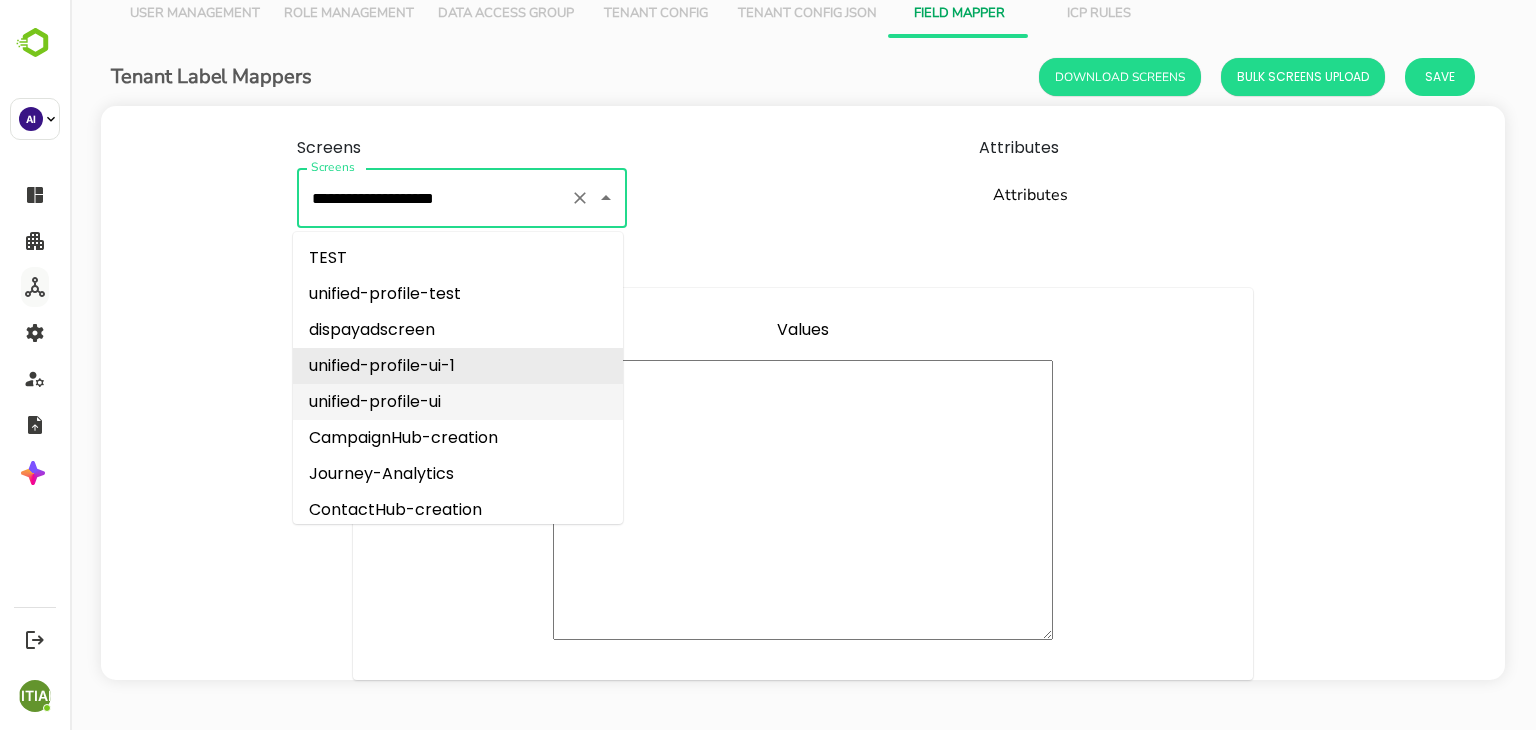 click on "unified-profile-ui" at bounding box center (458, 402) 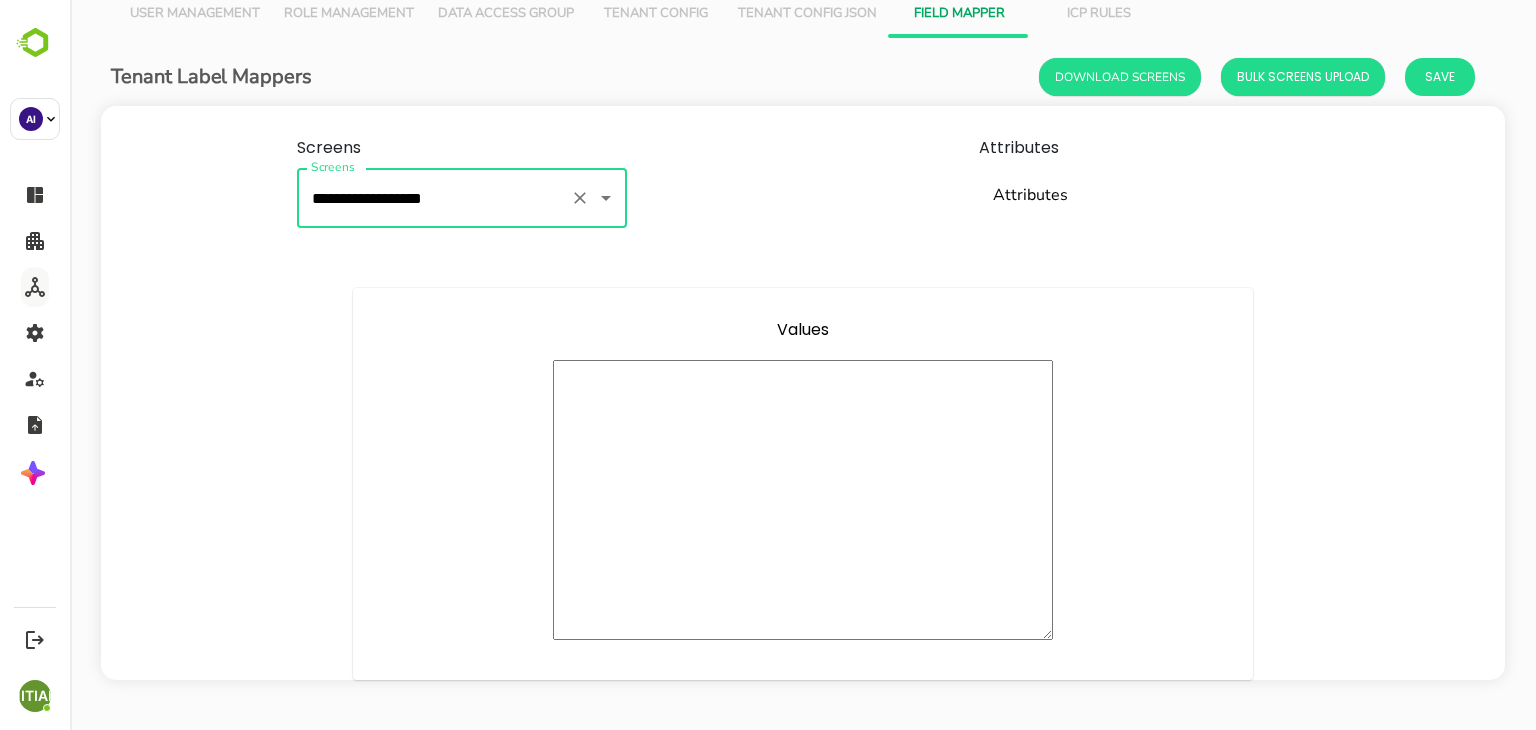 click 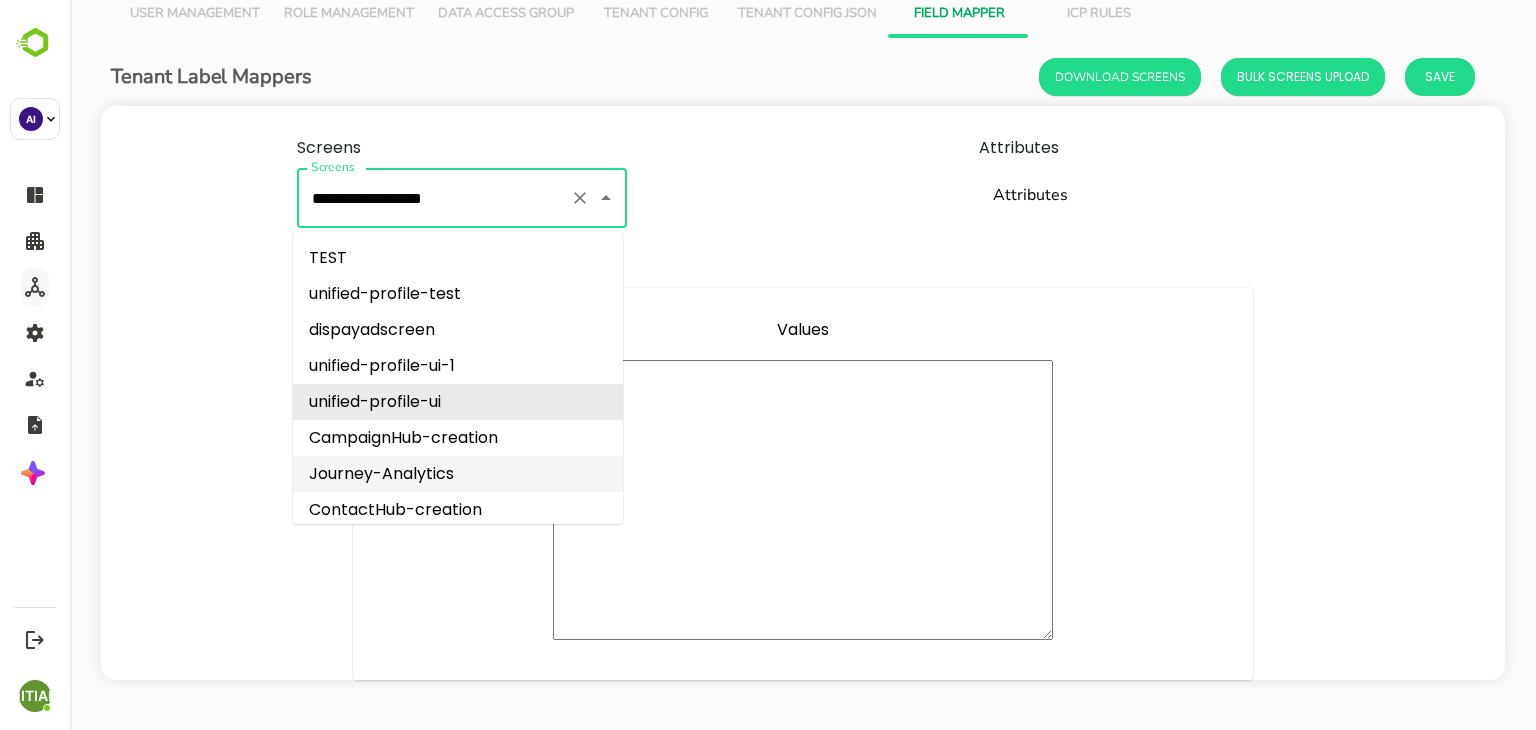 click on "Journey-Analytics" at bounding box center [458, 474] 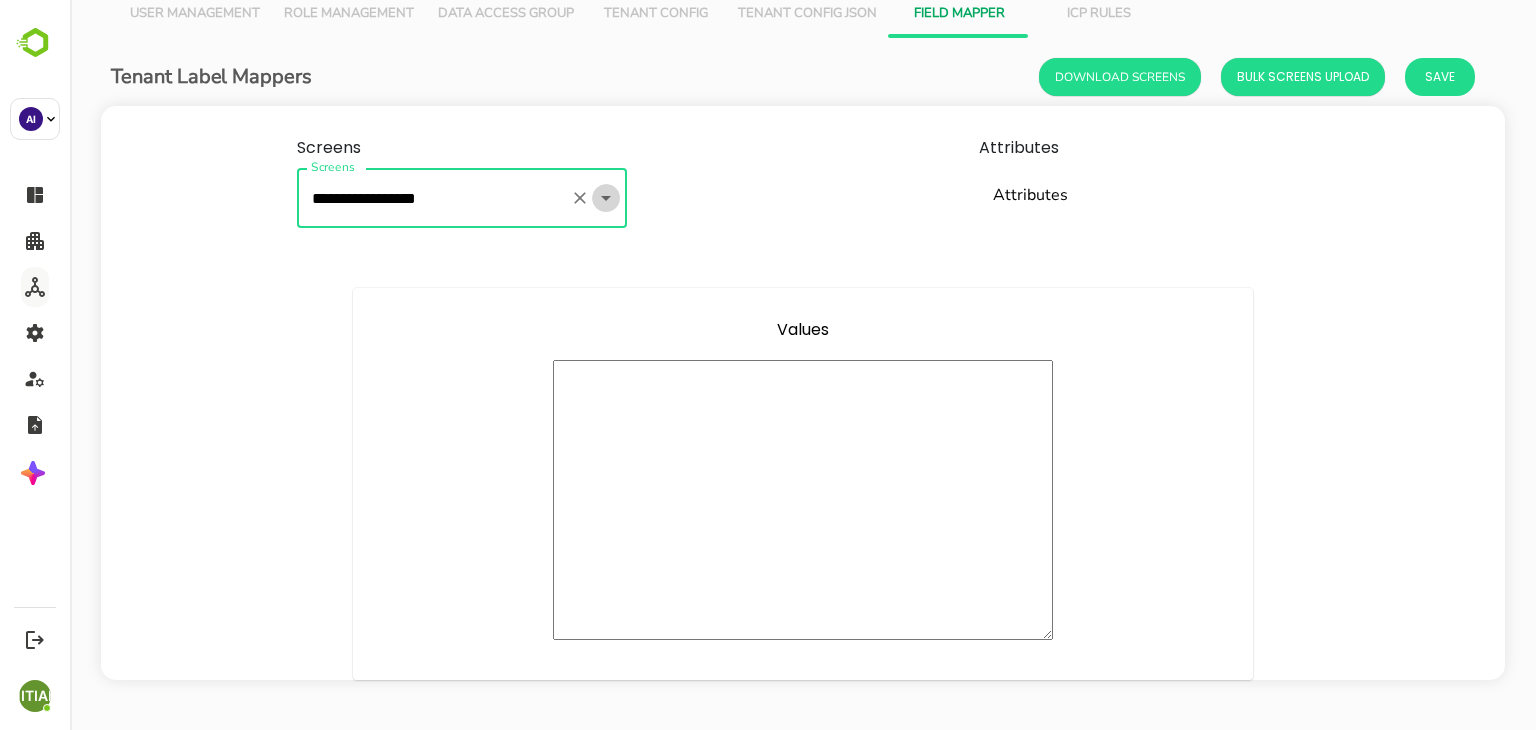 click 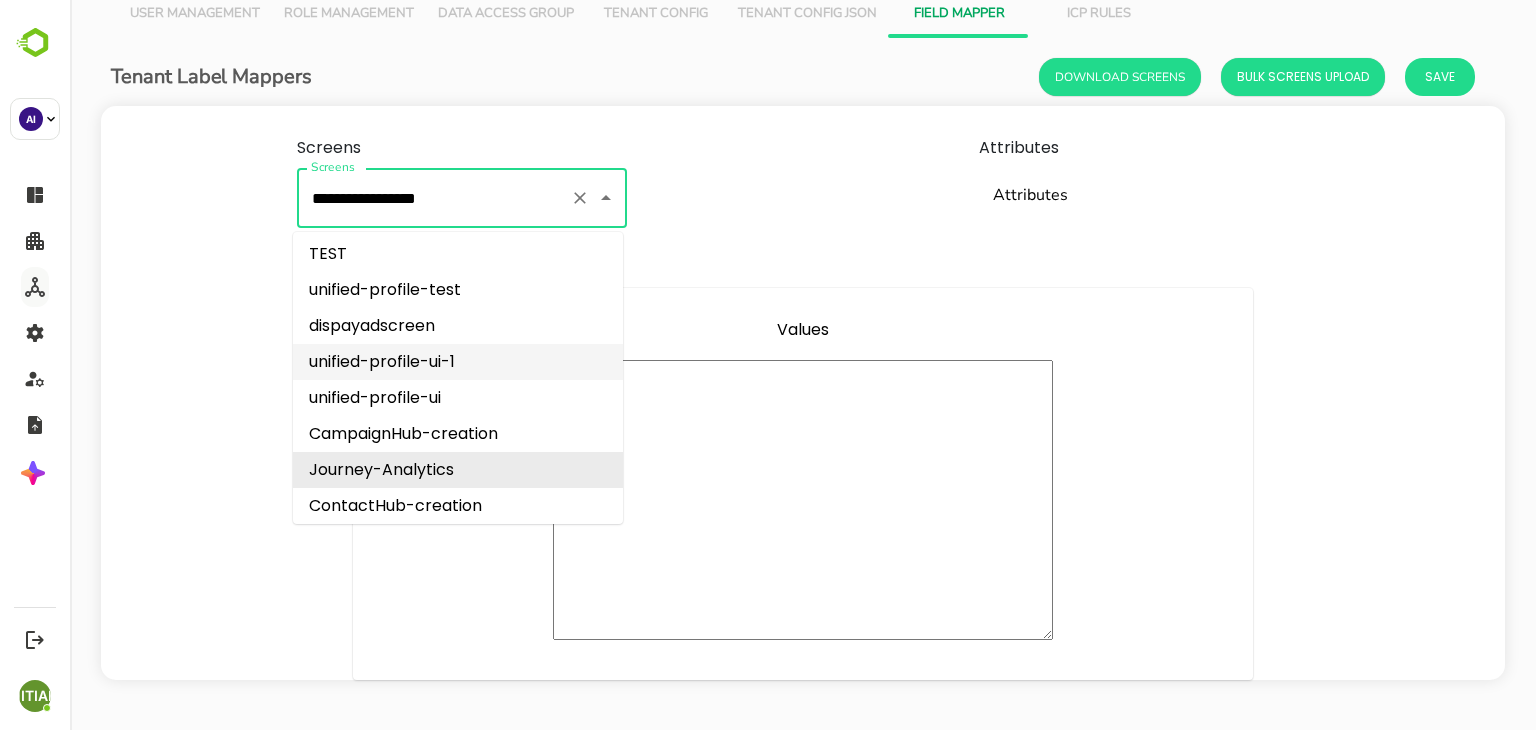 scroll, scrollTop: 0, scrollLeft: 0, axis: both 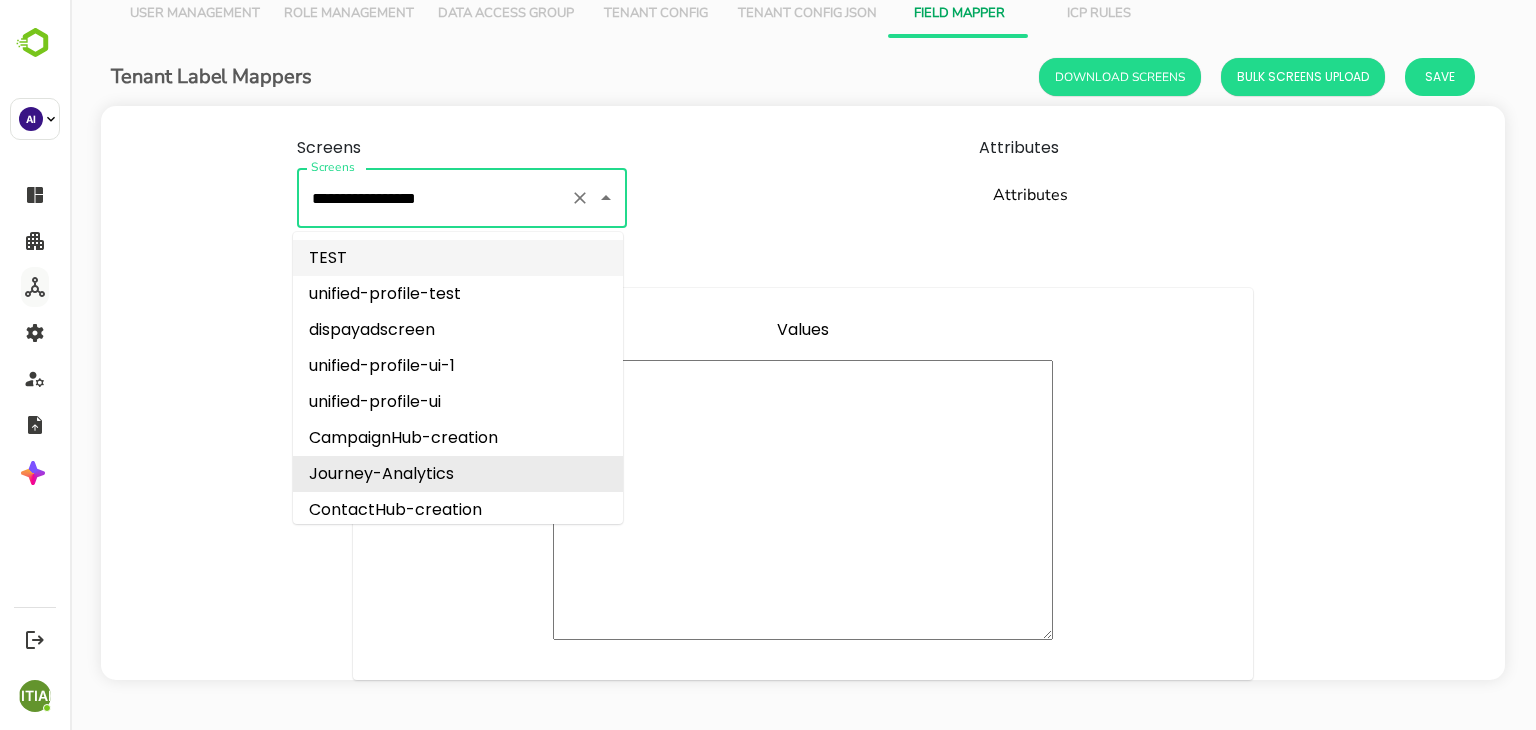 click on "TEST" at bounding box center [458, 258] 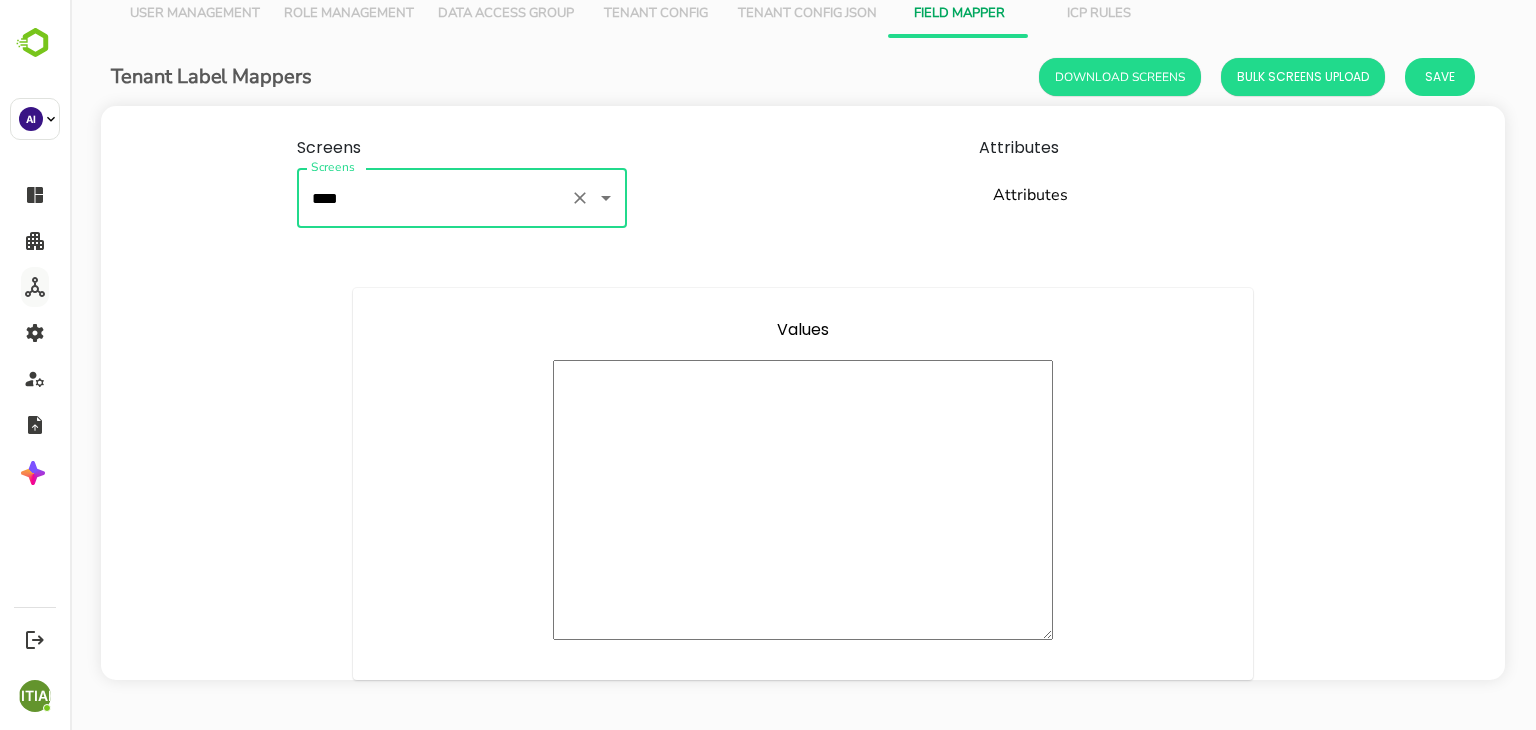click on "Screens Screens **** Screens Attributes Attributes Attributes" at bounding box center [803, 182] 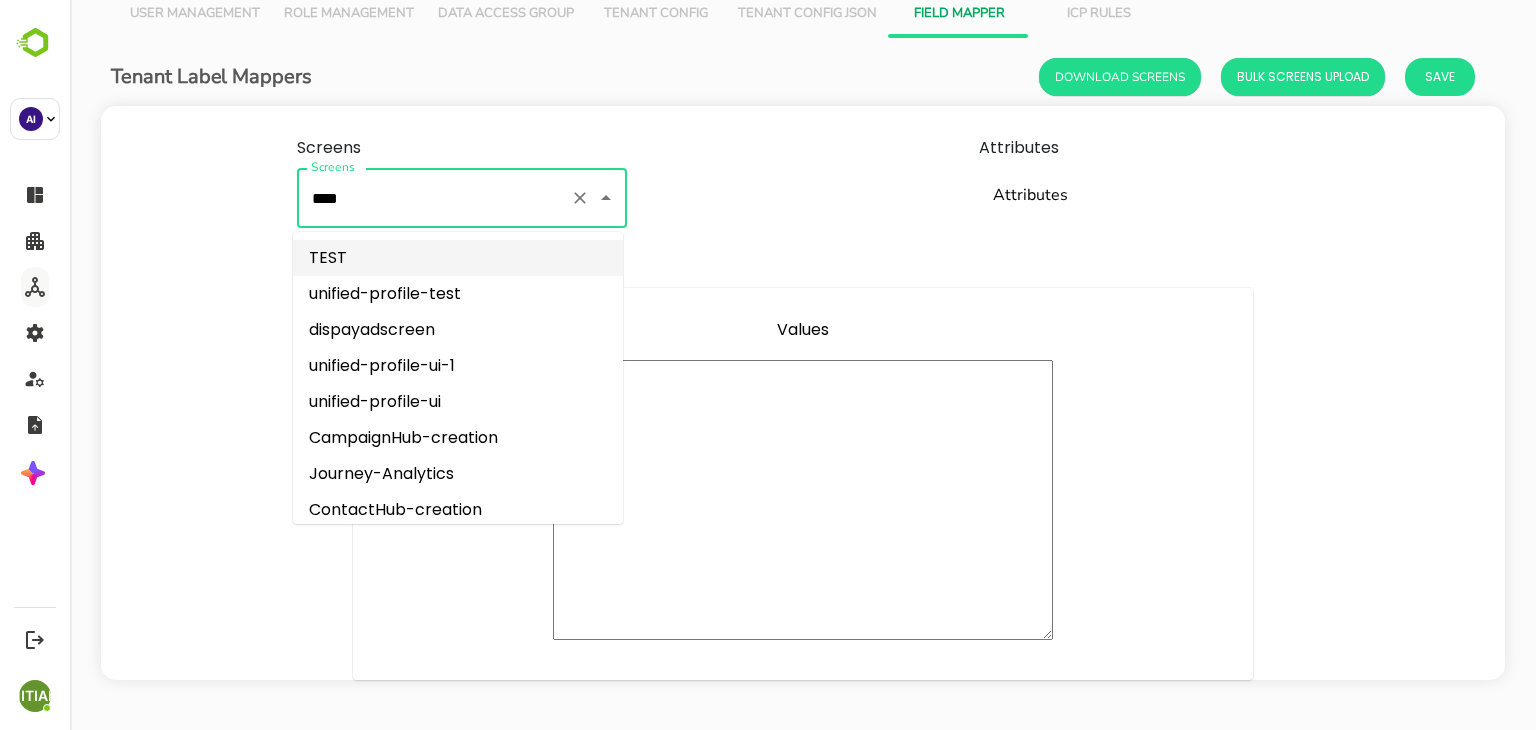 click on "****" at bounding box center [434, 198] 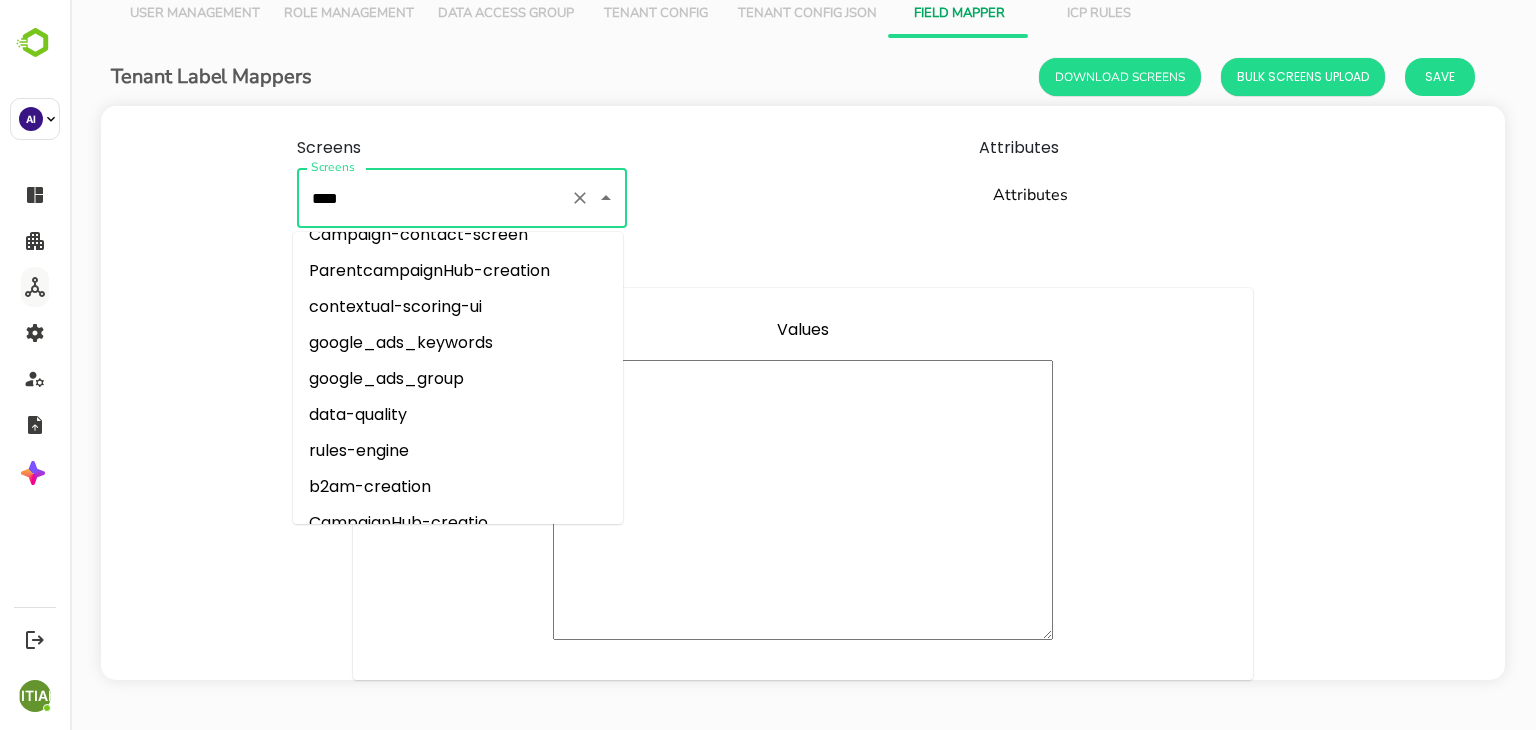 scroll, scrollTop: 423, scrollLeft: 0, axis: vertical 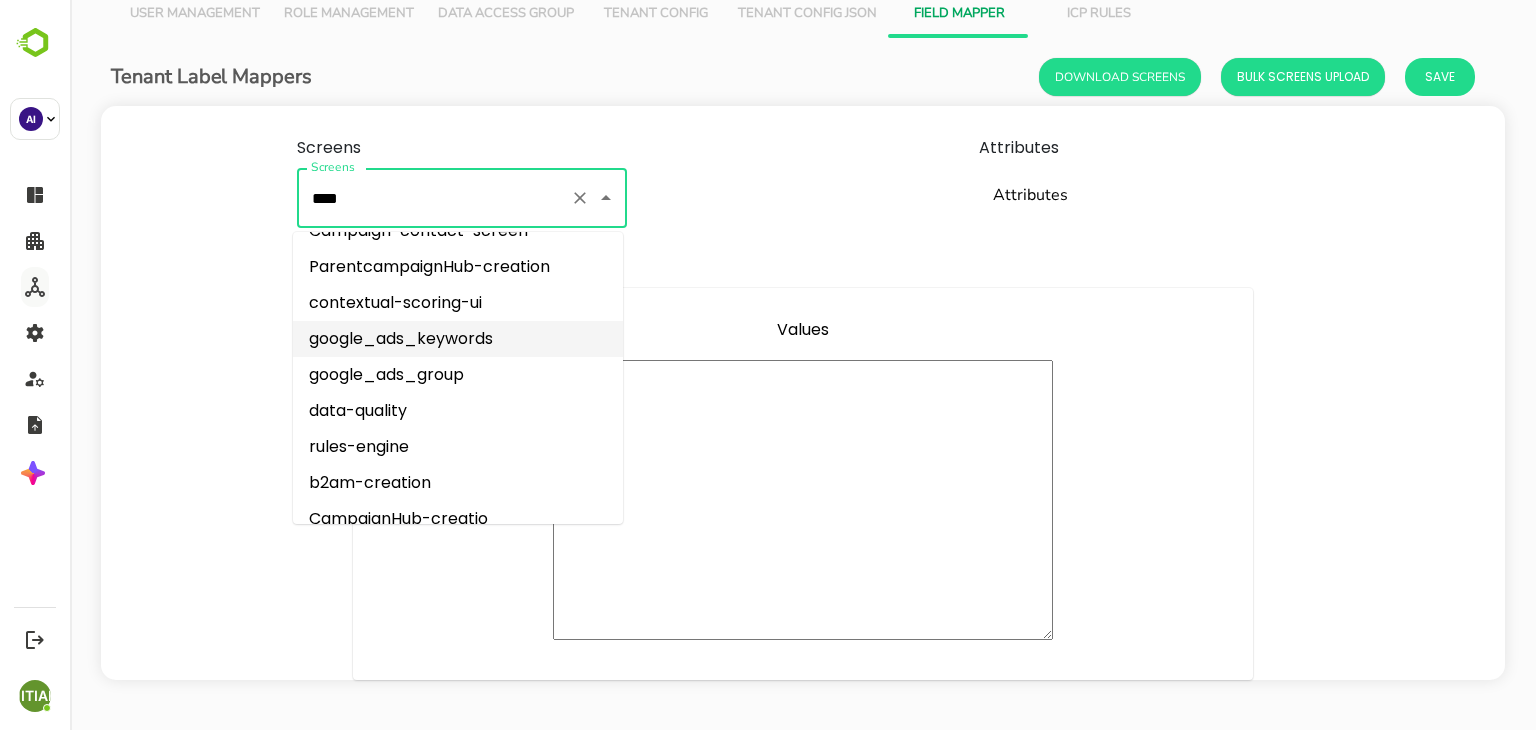 click on "google_ads_keywords" at bounding box center [458, 339] 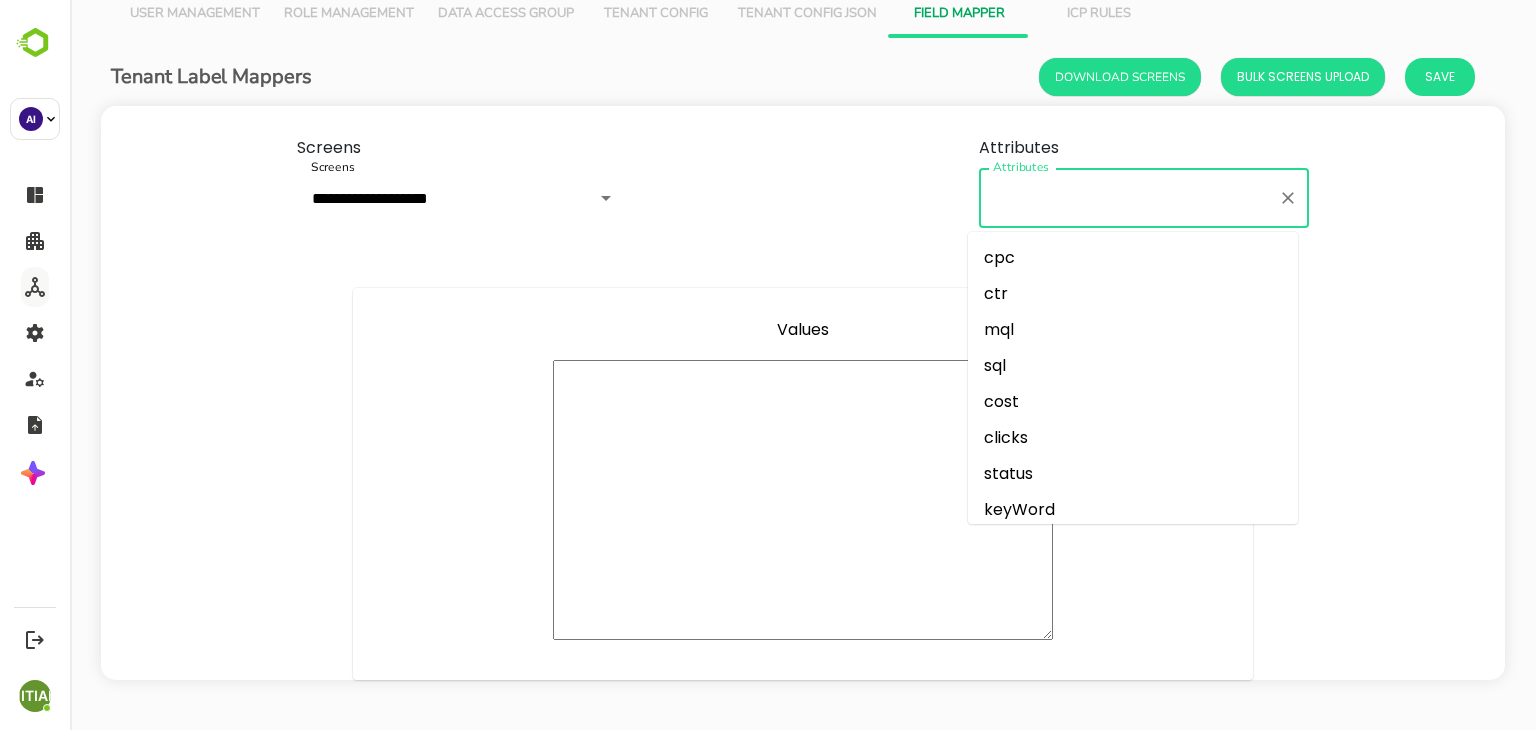 click on "Attributes" at bounding box center [1129, 198] 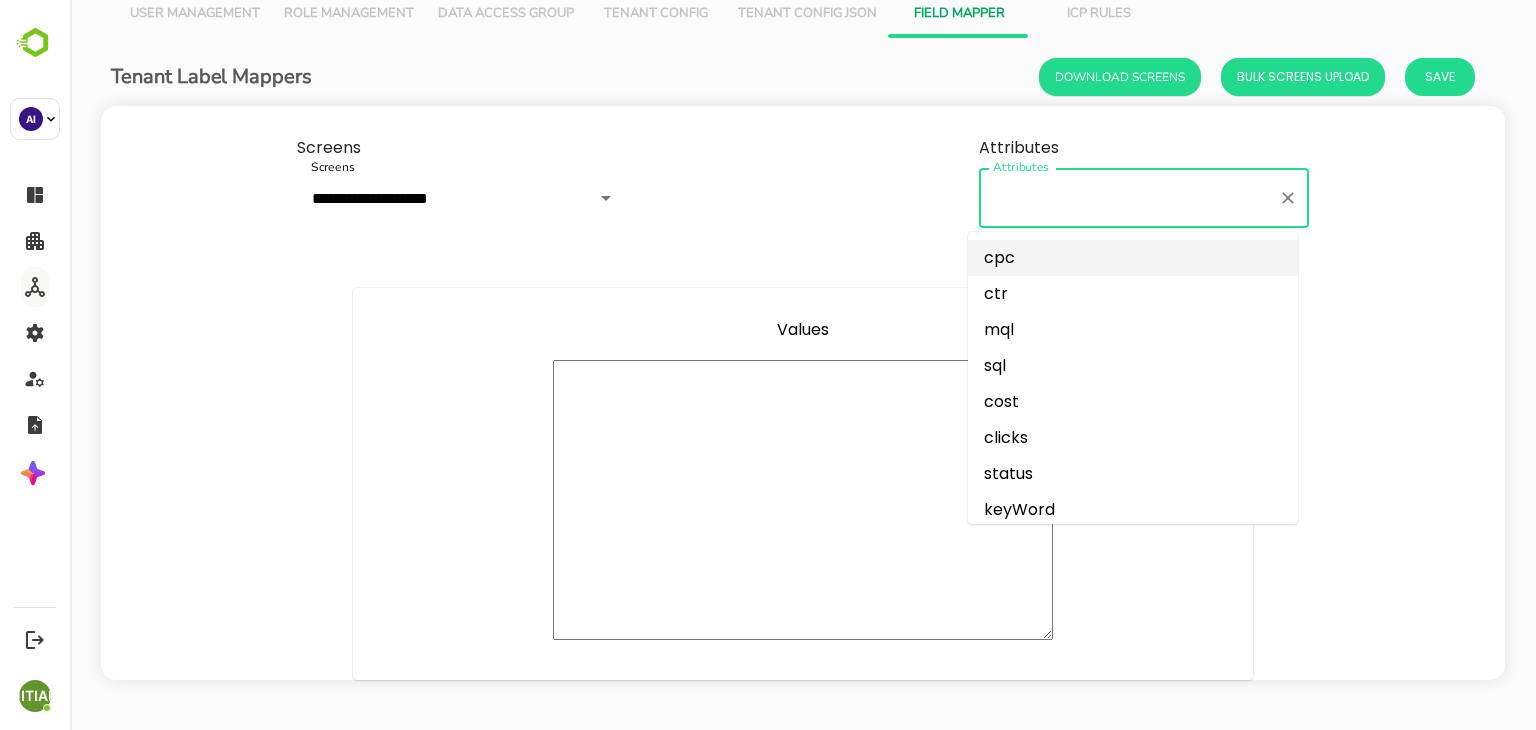 click on "cpc" at bounding box center (1133, 258) 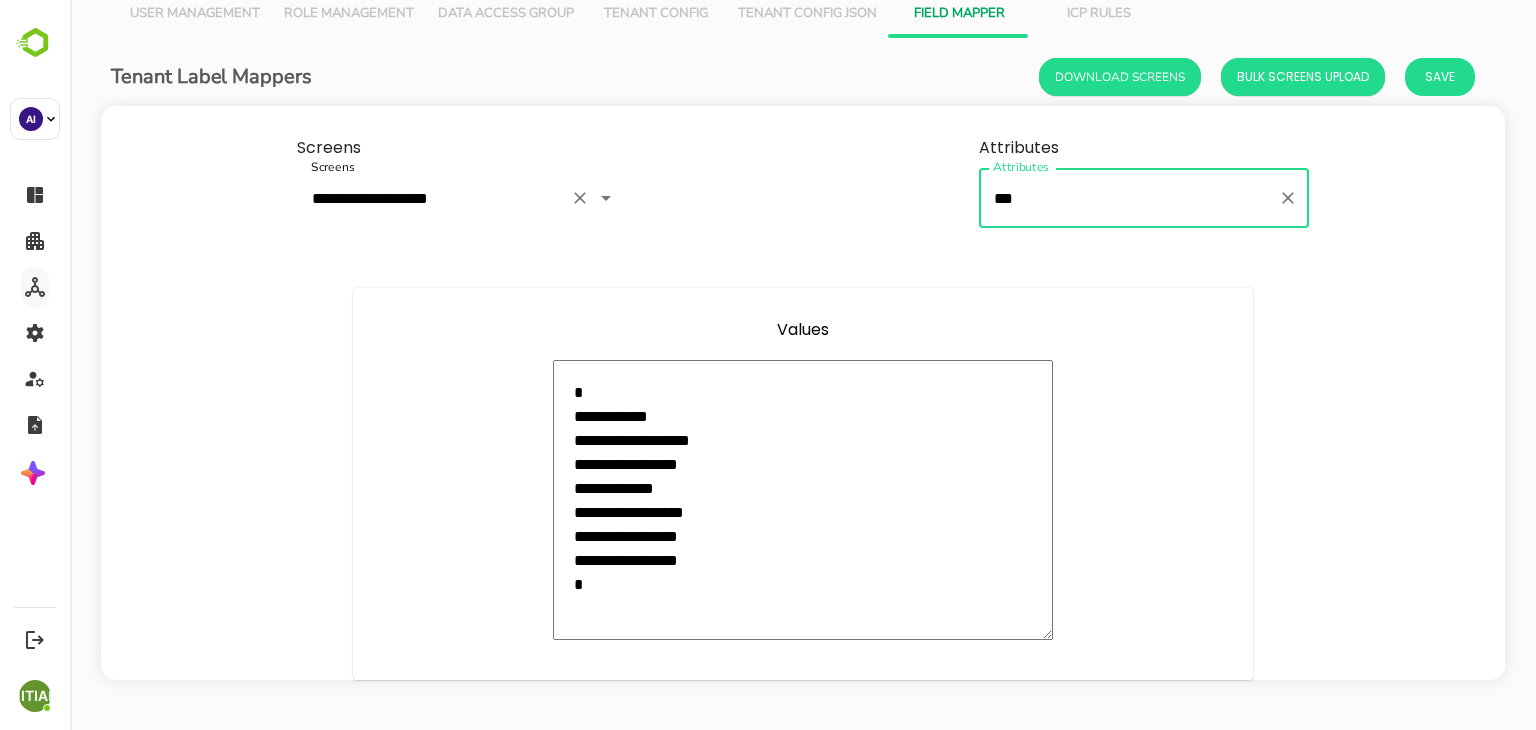 click on "**********" at bounding box center [462, 198] 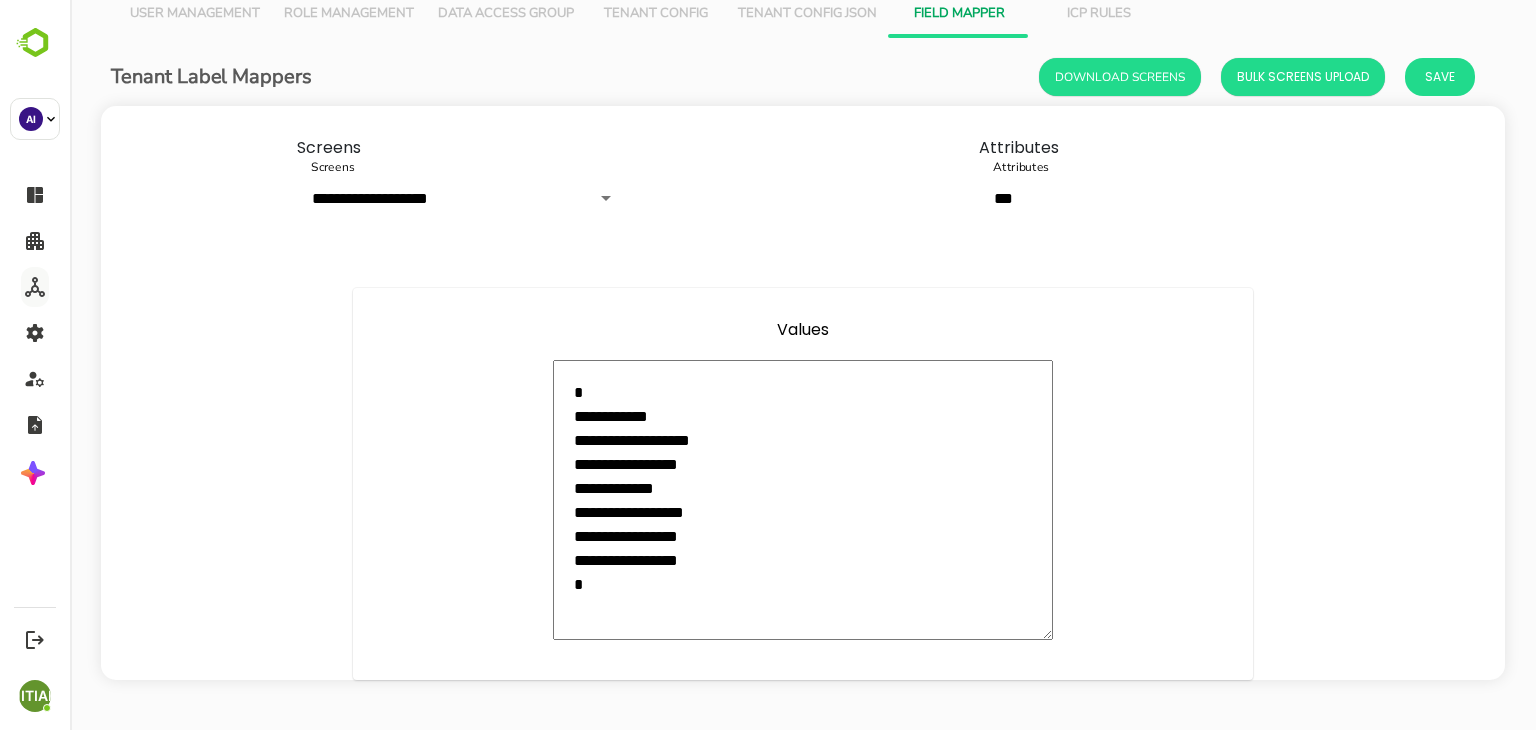 click on "**********" at bounding box center [803, 500] 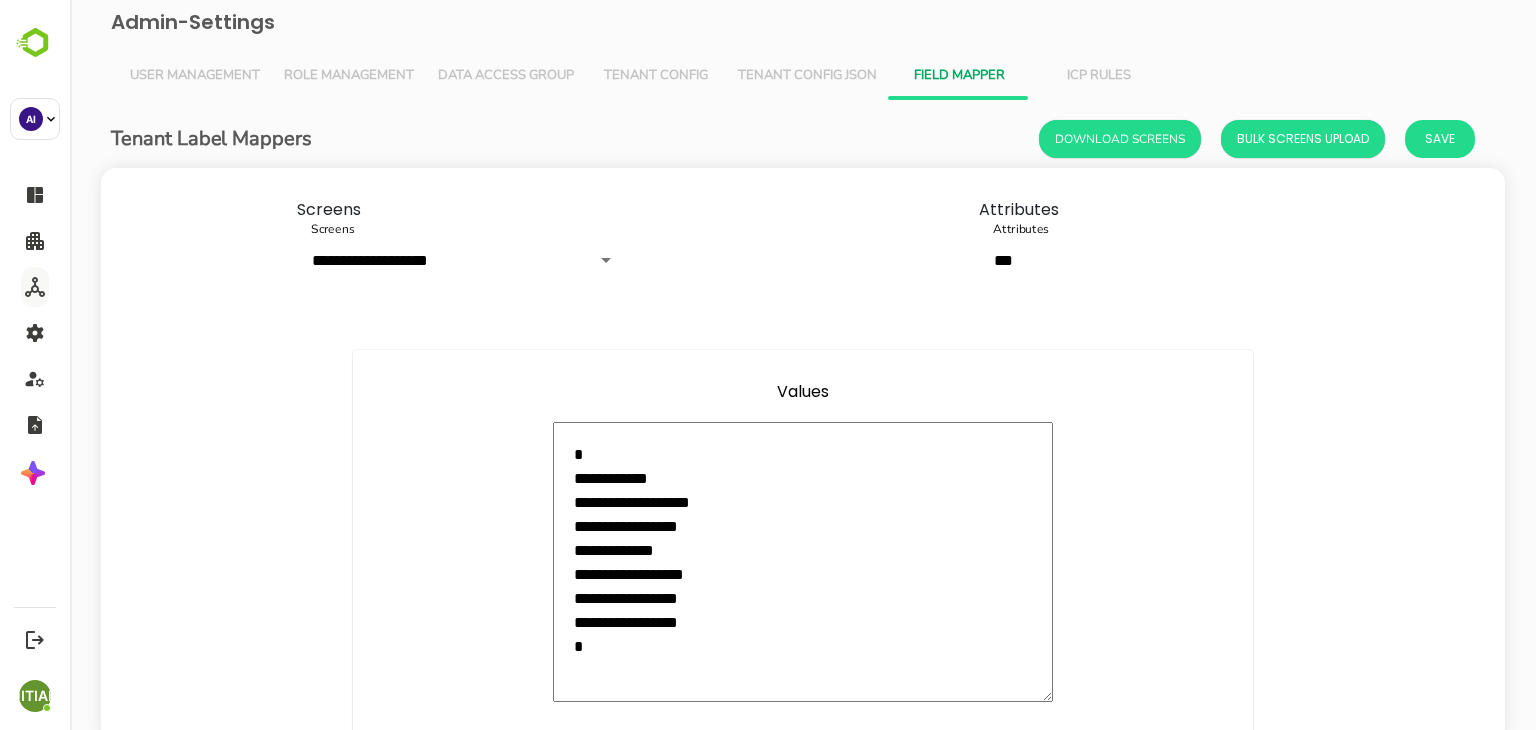 scroll, scrollTop: 62, scrollLeft: 0, axis: vertical 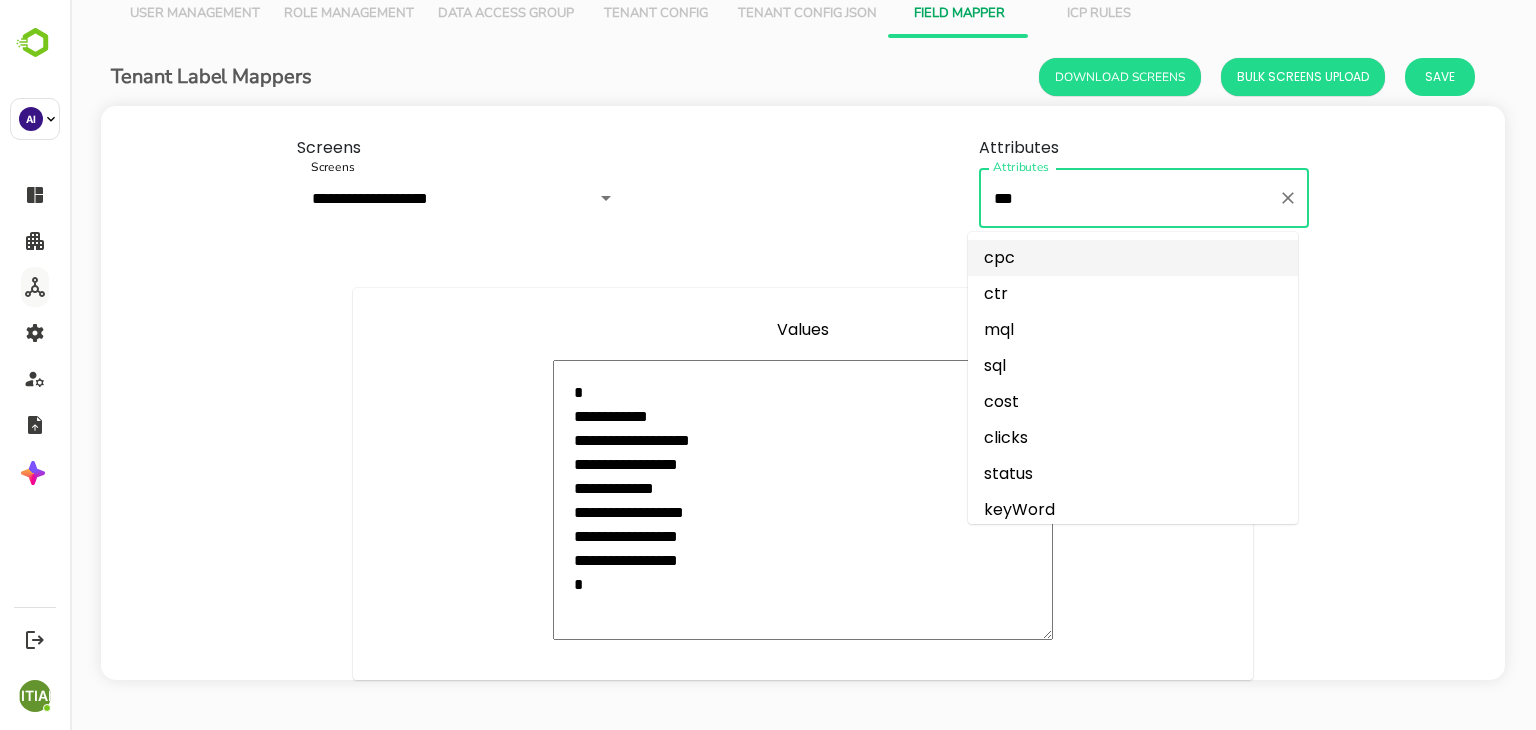 click on "***" at bounding box center [1129, 198] 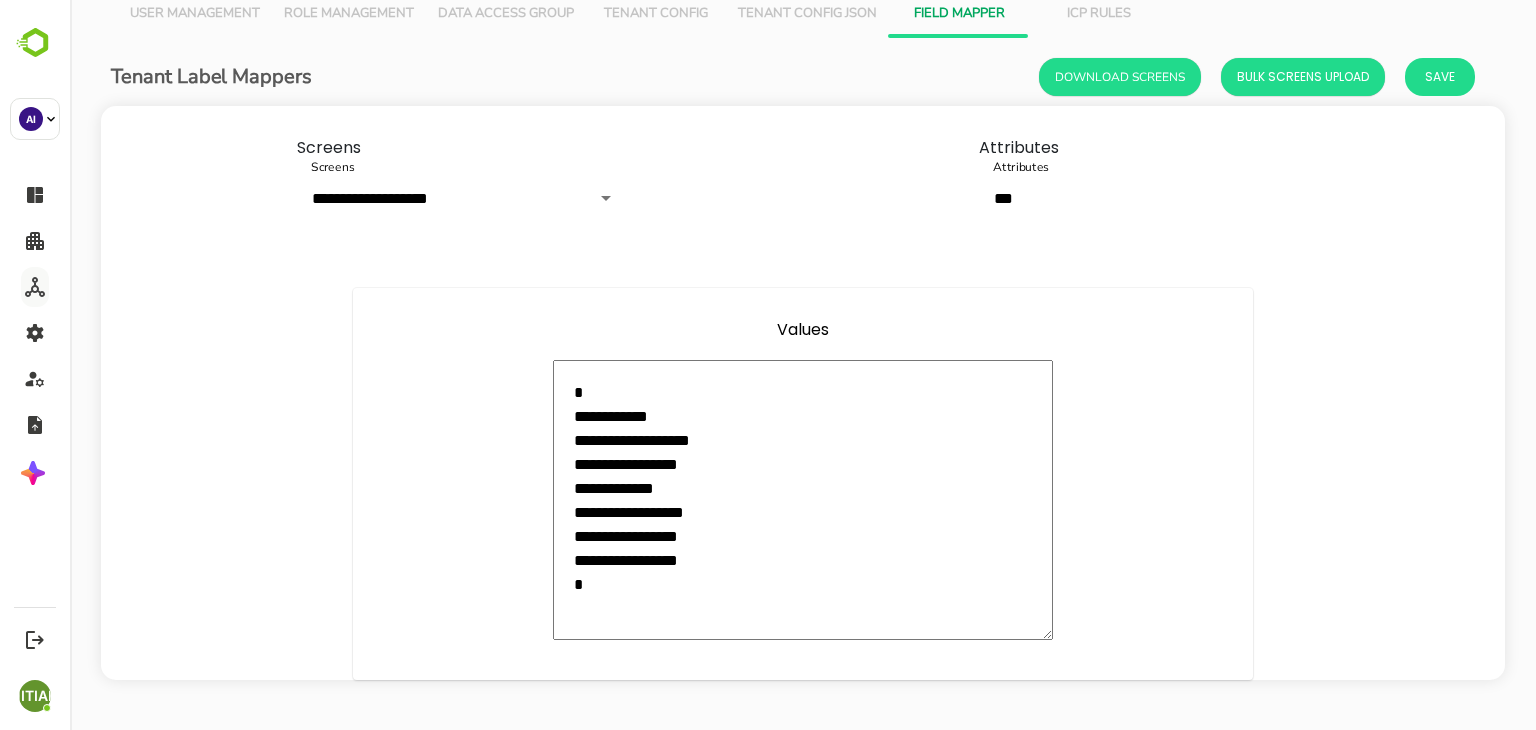 click on "**********" at bounding box center [803, 182] 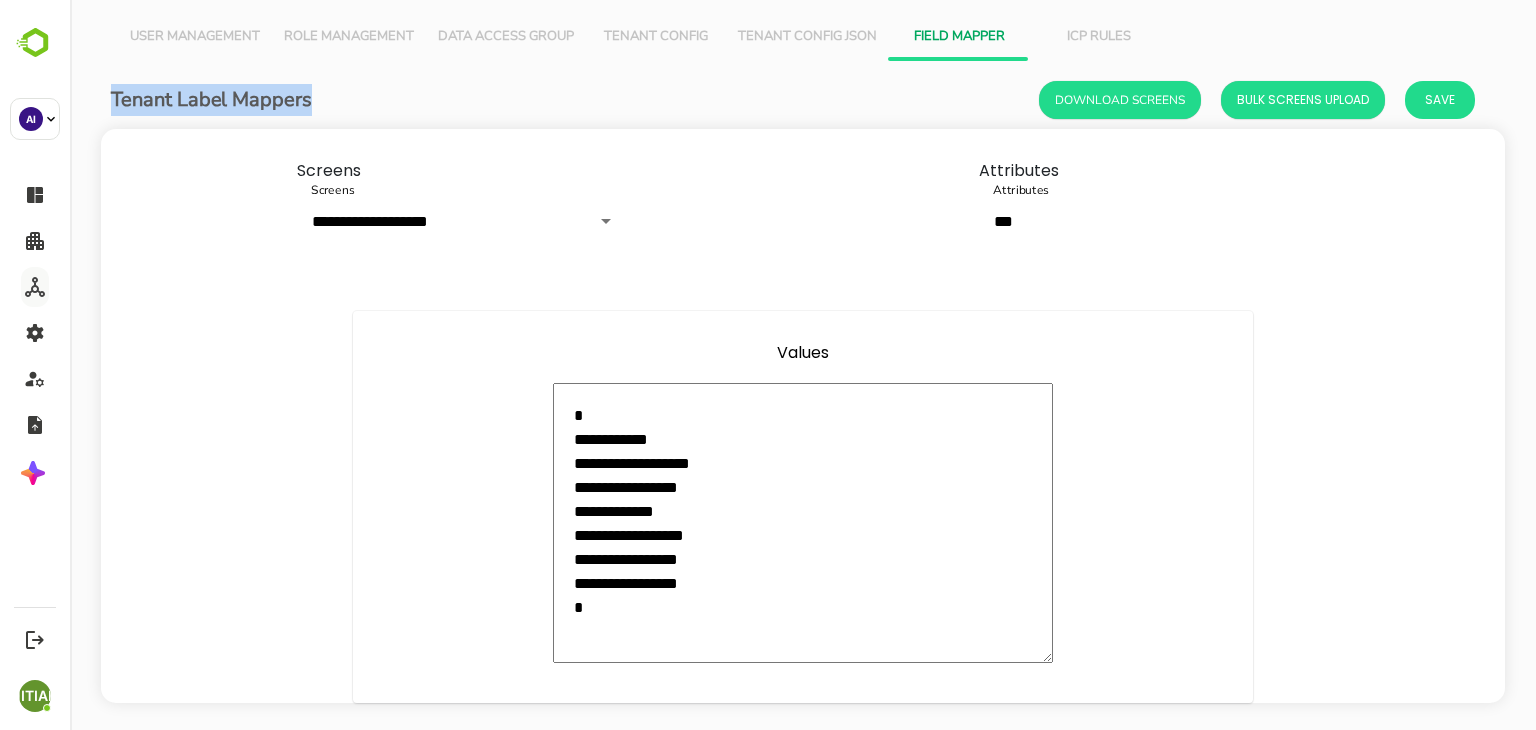 drag, startPoint x: 364, startPoint y: 109, endPoint x: 101, endPoint y: 89, distance: 263.75937 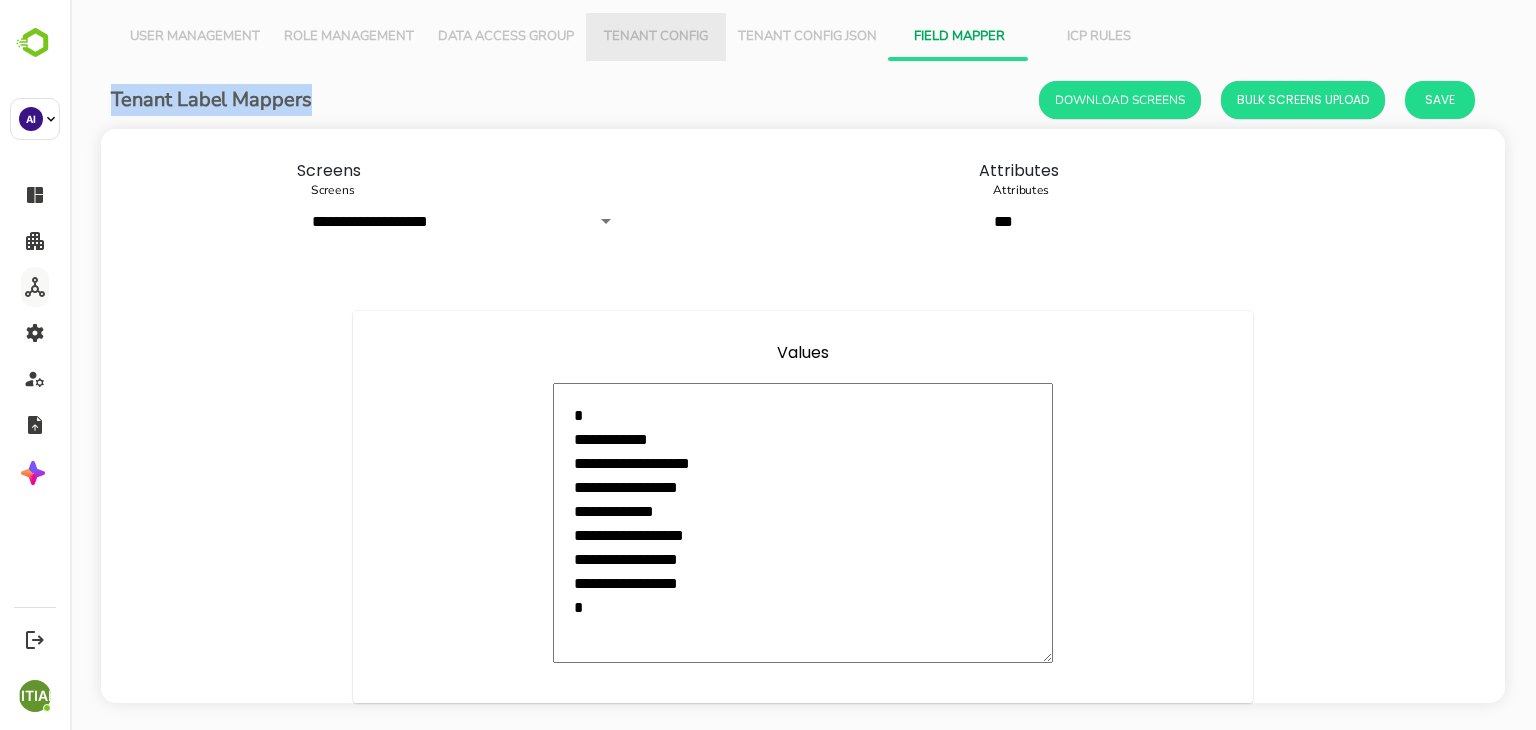 click on "Tenant Config" at bounding box center (656, 37) 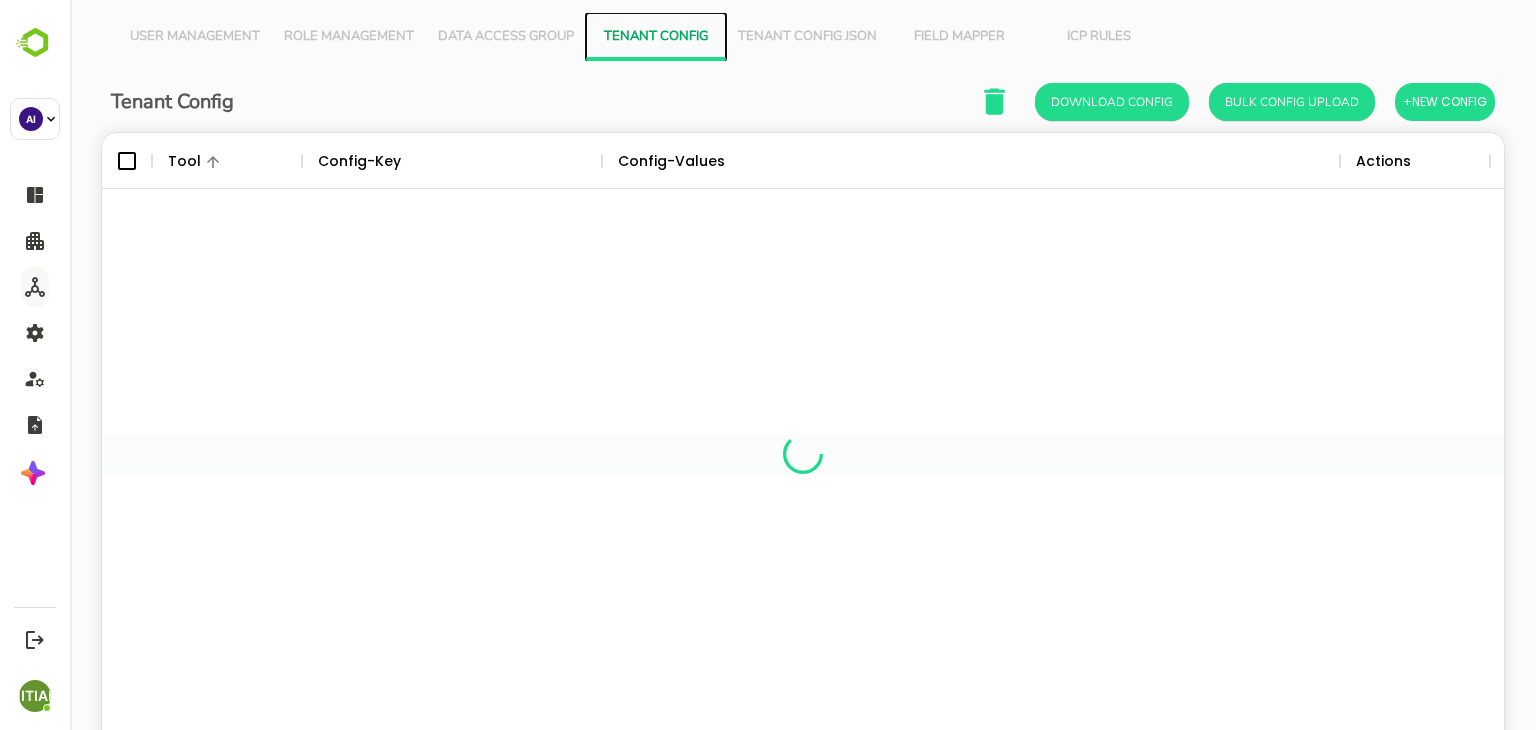 scroll, scrollTop: 16, scrollLeft: 16, axis: both 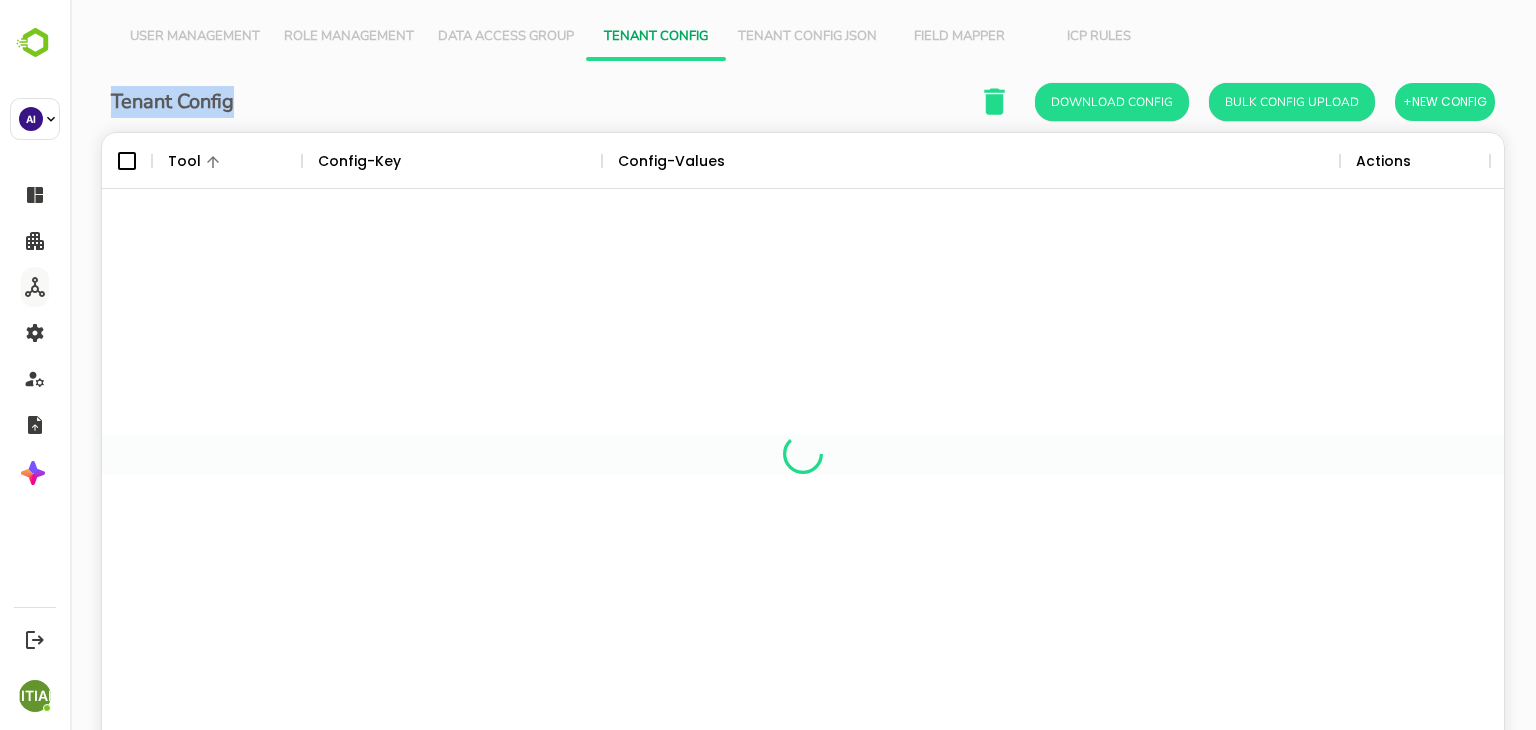 drag, startPoint x: 312, startPoint y: 103, endPoint x: 79, endPoint y: 97, distance: 233.07724 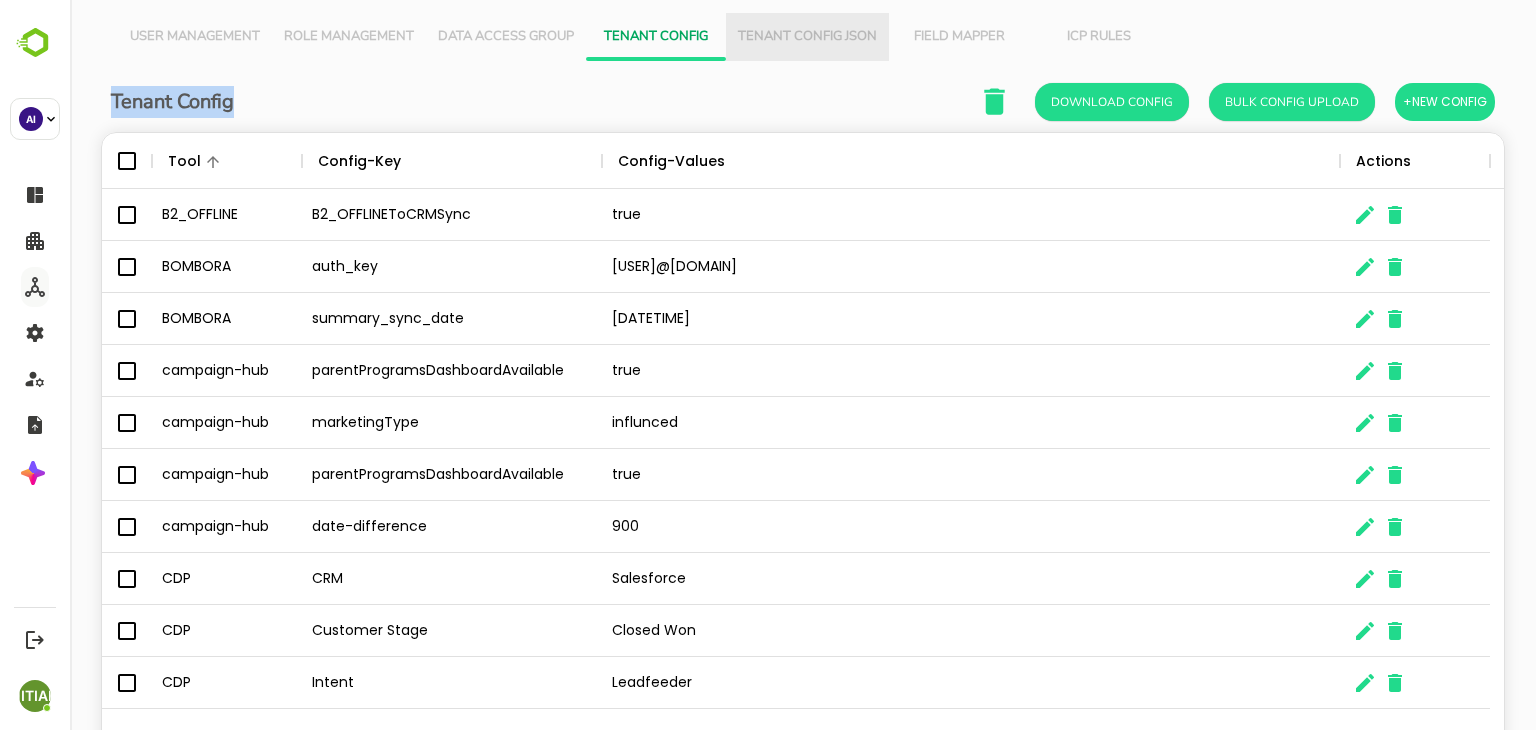 click on "Tenant Config Json" at bounding box center (807, 37) 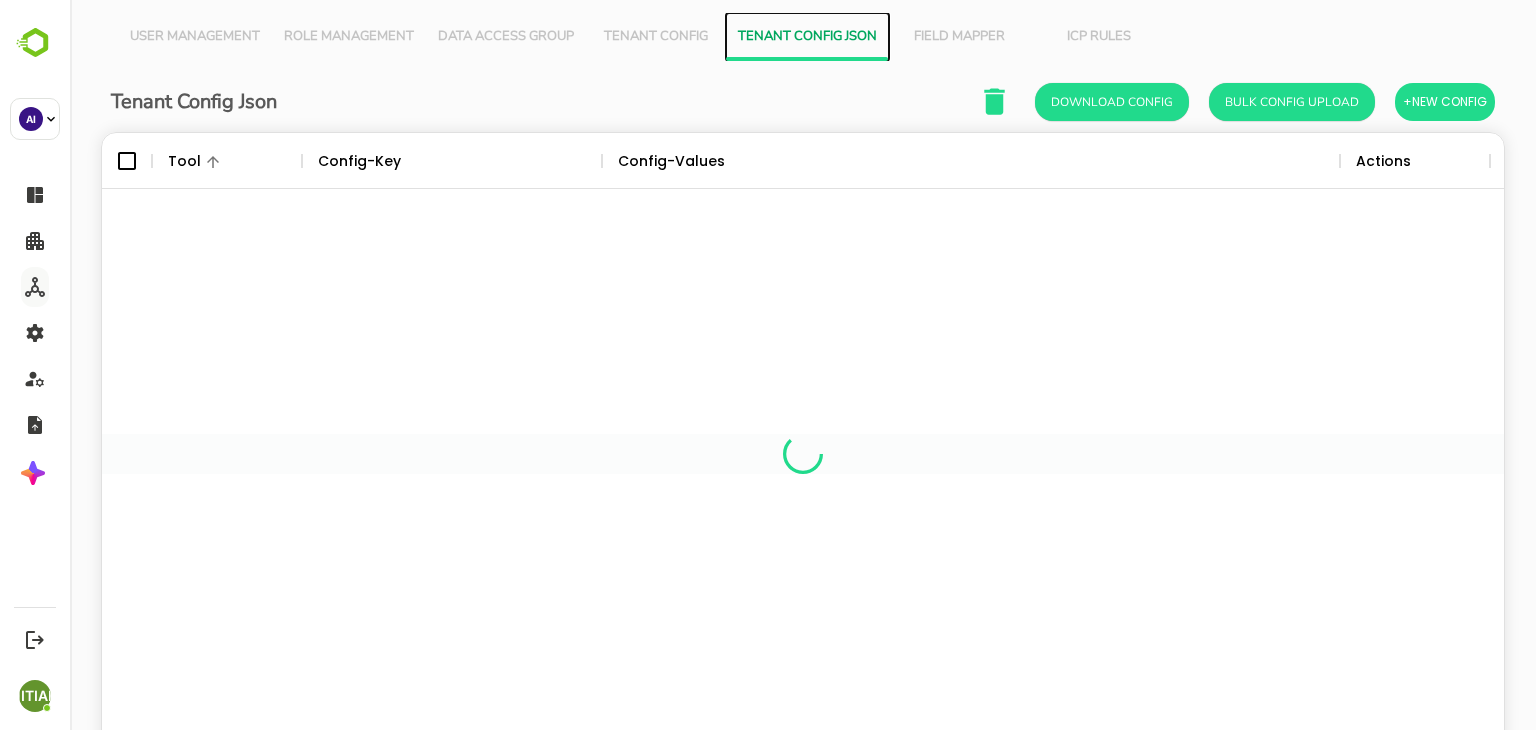 scroll, scrollTop: 16, scrollLeft: 16, axis: both 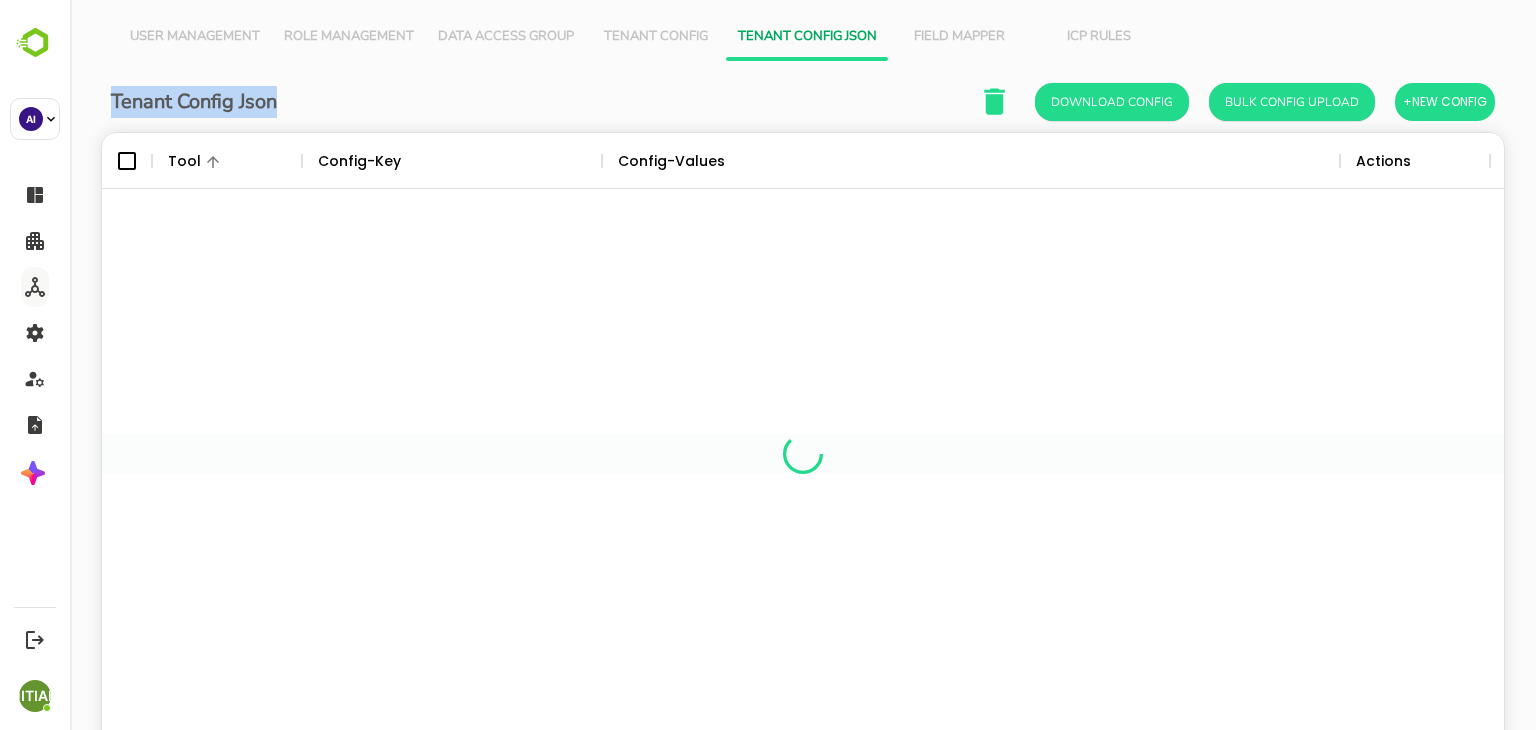 drag, startPoint x: 514, startPoint y: 118, endPoint x: 94, endPoint y: 83, distance: 421.4558 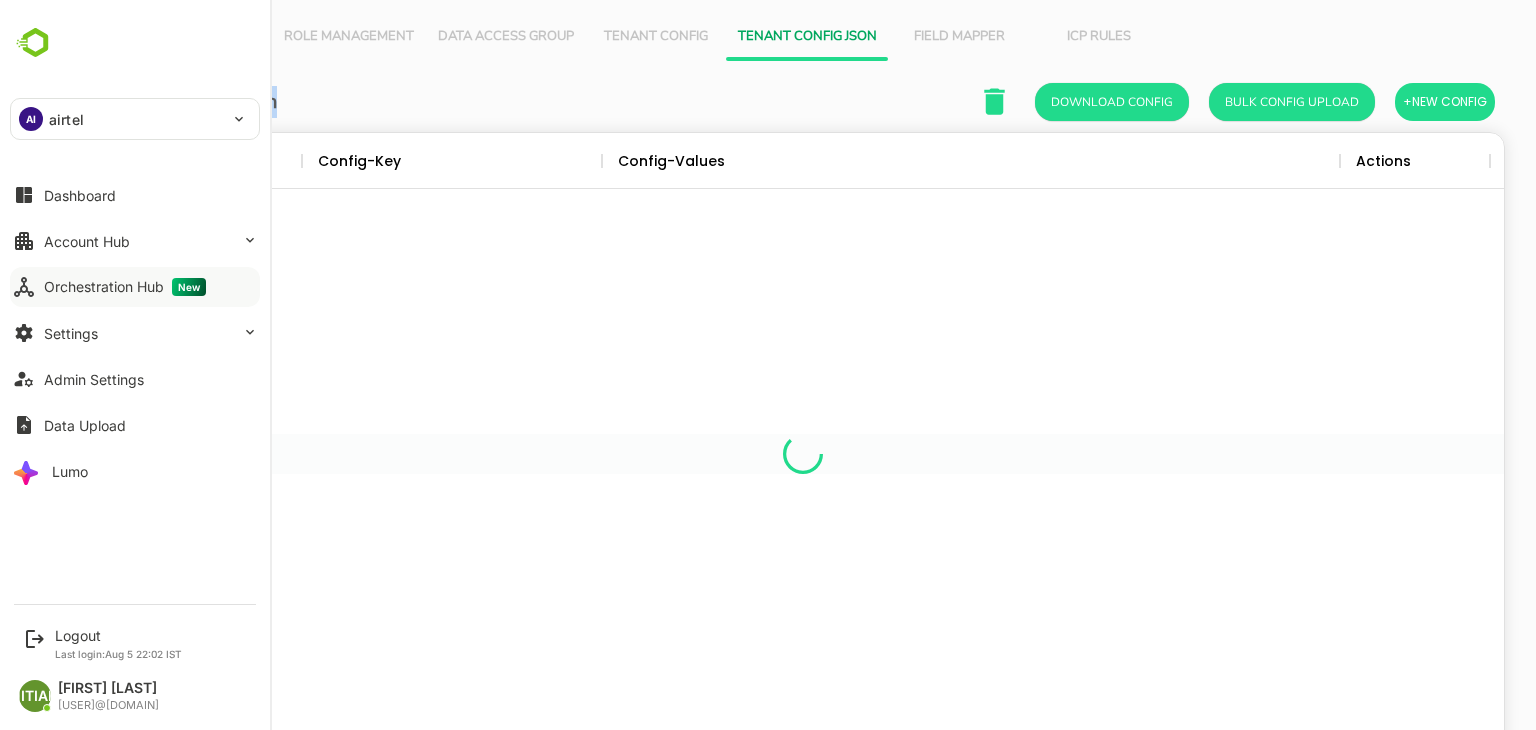 copy on "Tenant Config Json" 